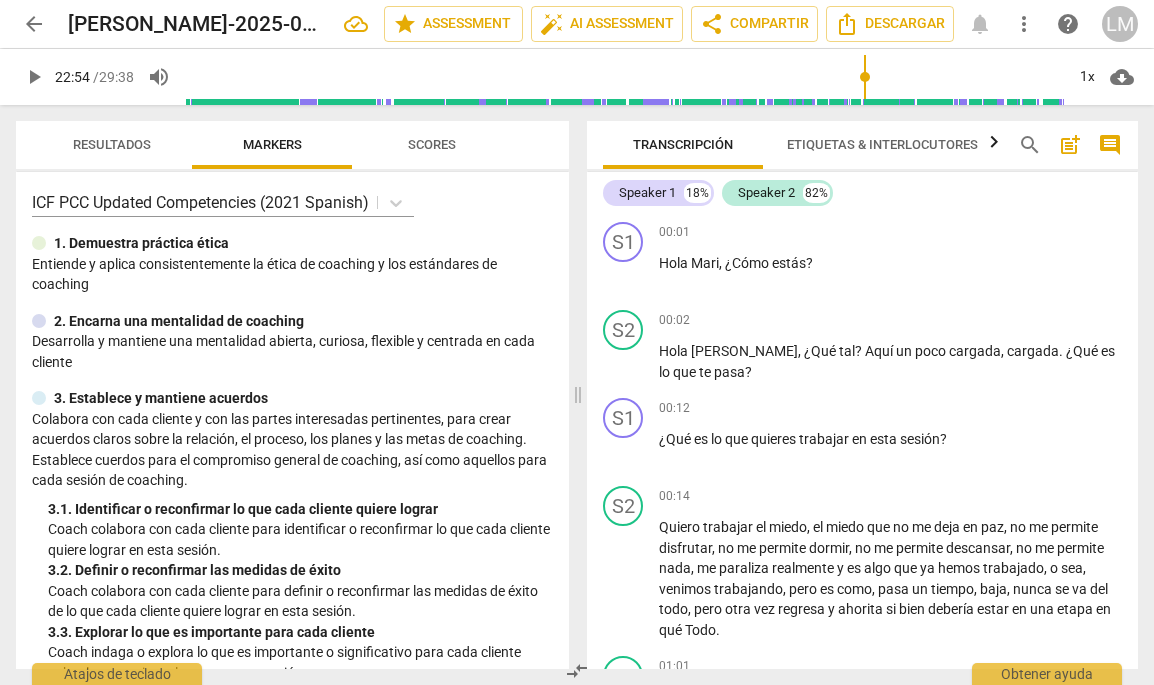 scroll, scrollTop: 0, scrollLeft: 0, axis: both 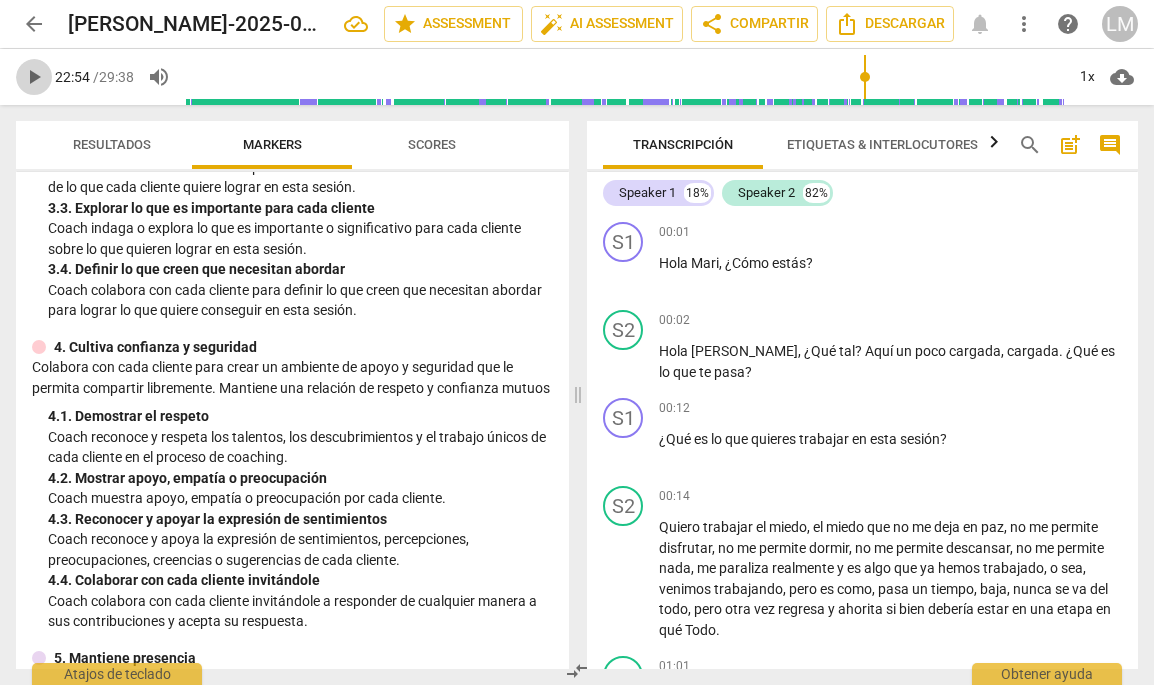 click on "play_arrow" at bounding box center (34, 77) 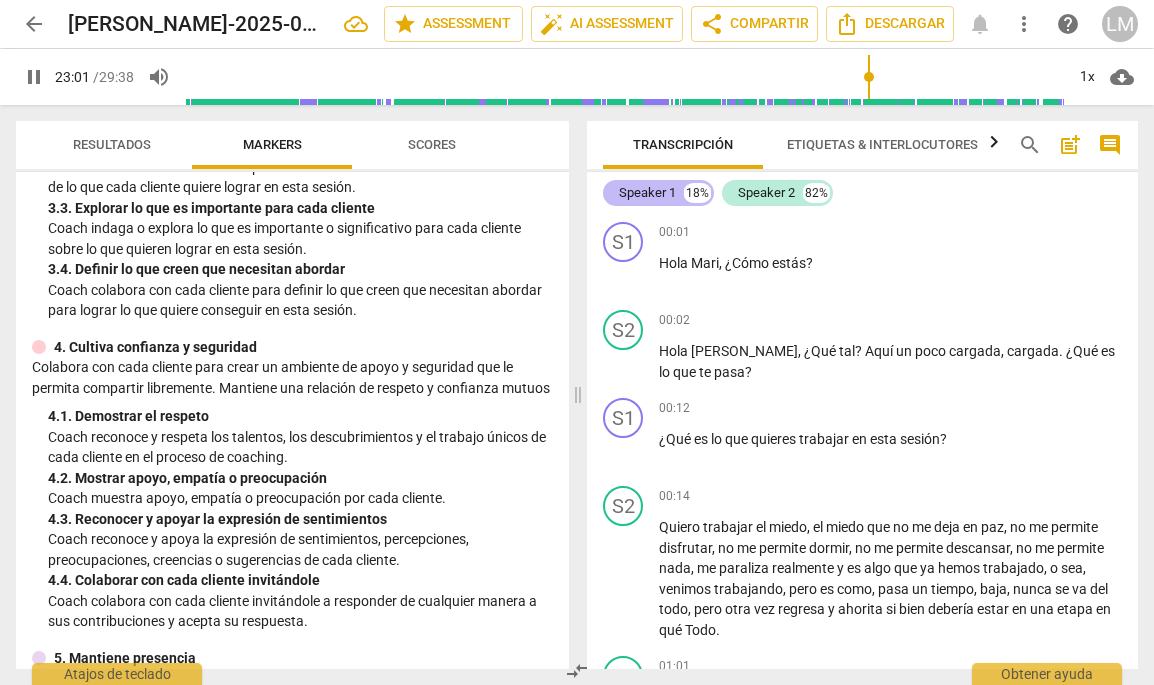 scroll, scrollTop: 7287, scrollLeft: 0, axis: vertical 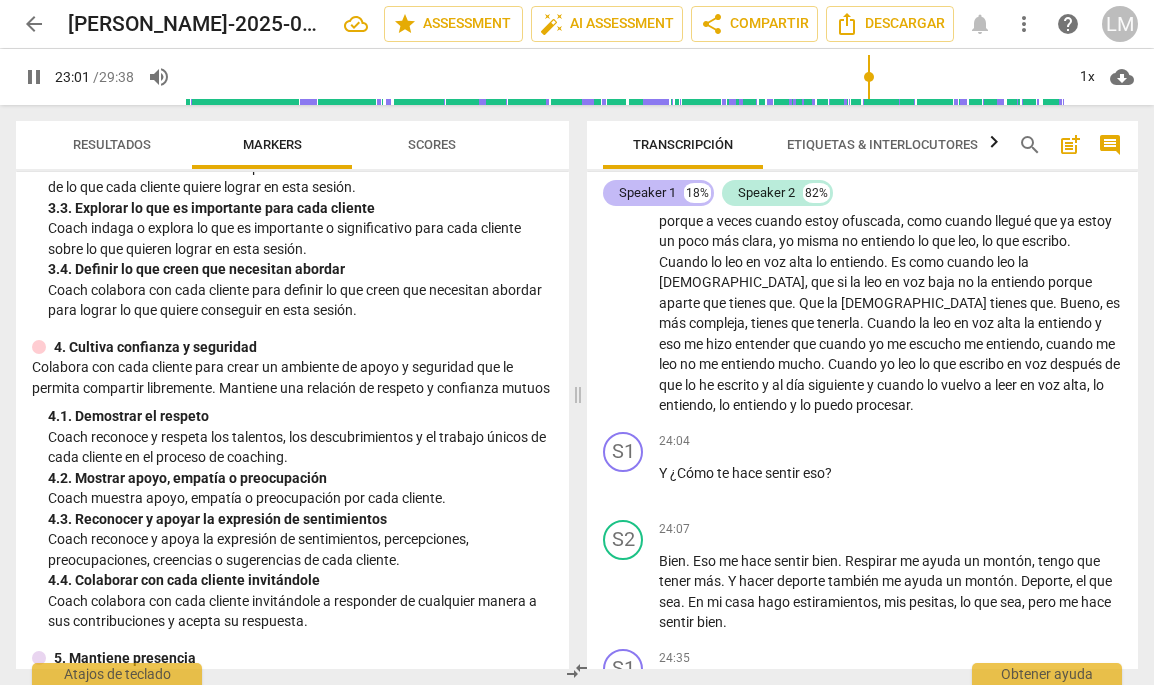 click on "Speaker 1" at bounding box center (647, 193) 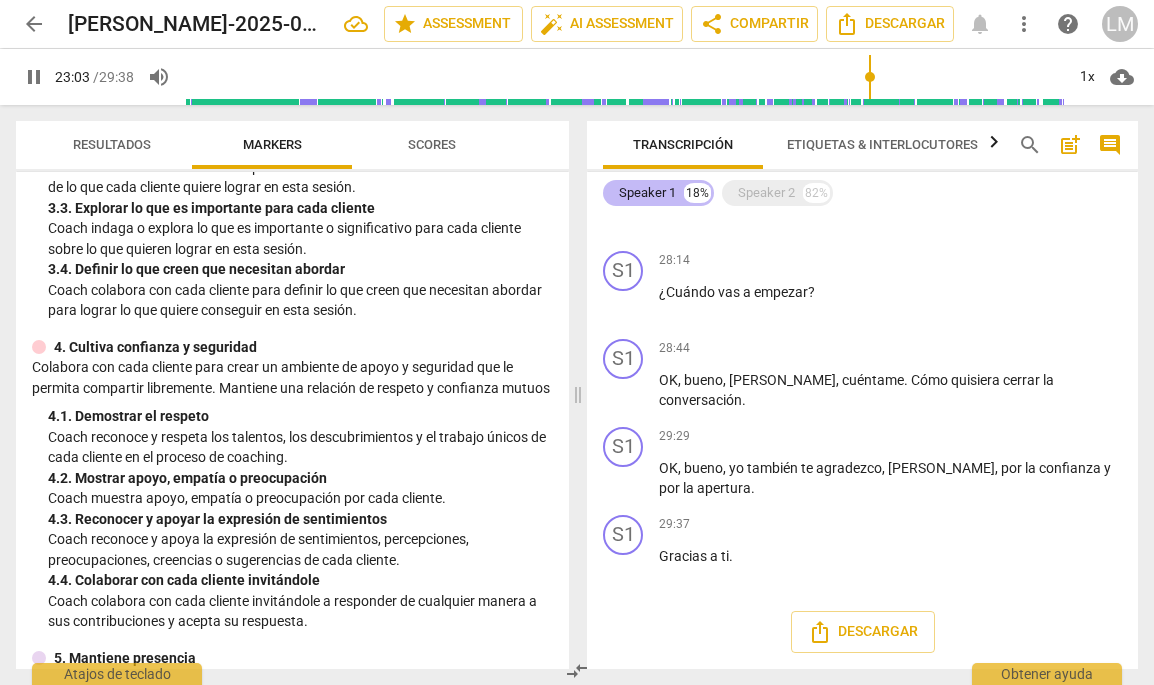 click on "Speaker 1" at bounding box center (647, 193) 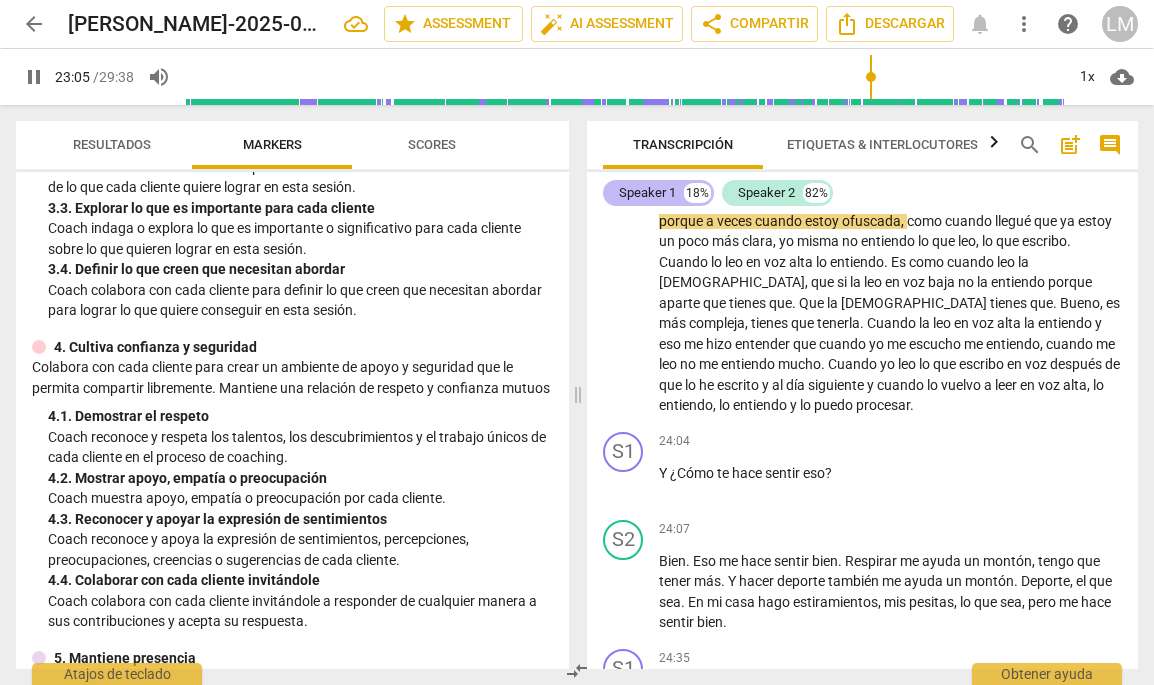 scroll, scrollTop: 0, scrollLeft: 0, axis: both 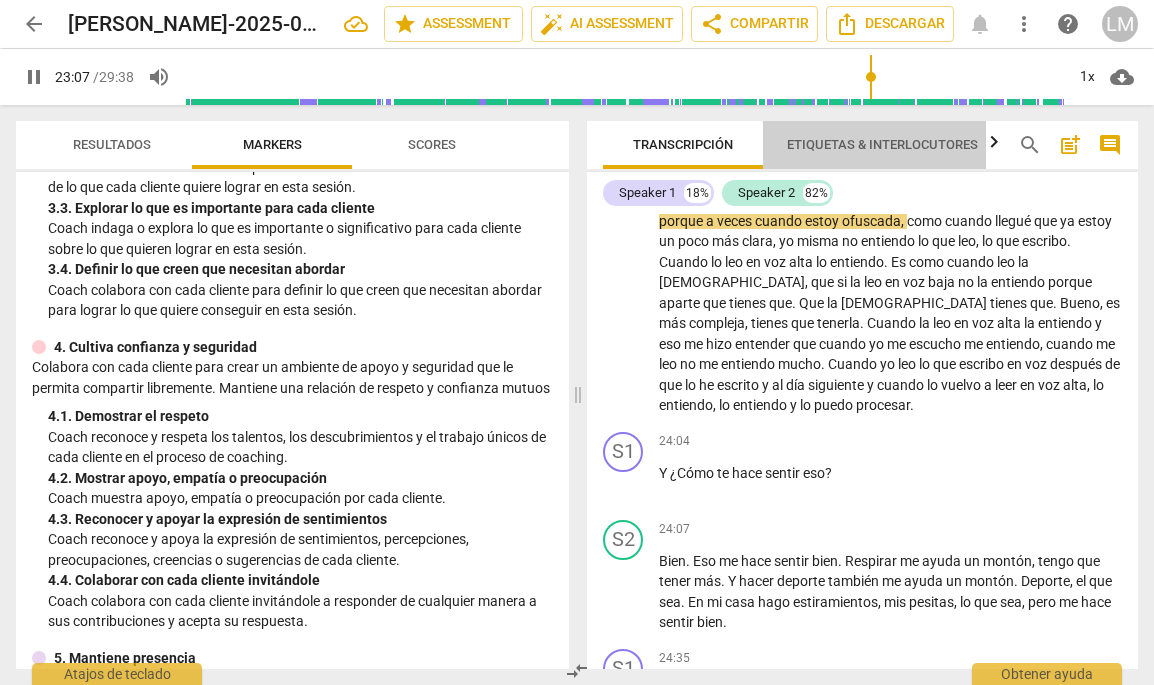 click on "Etiquetas & Interlocutores" at bounding box center [882, 144] 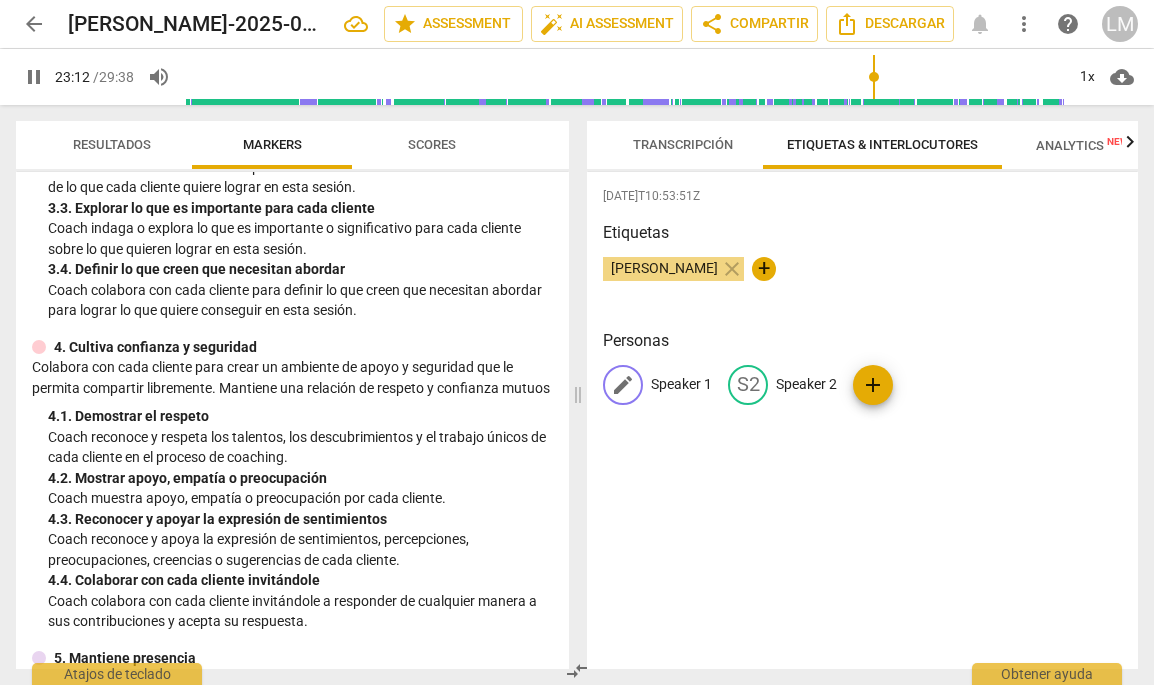click on "edit" at bounding box center [623, 385] 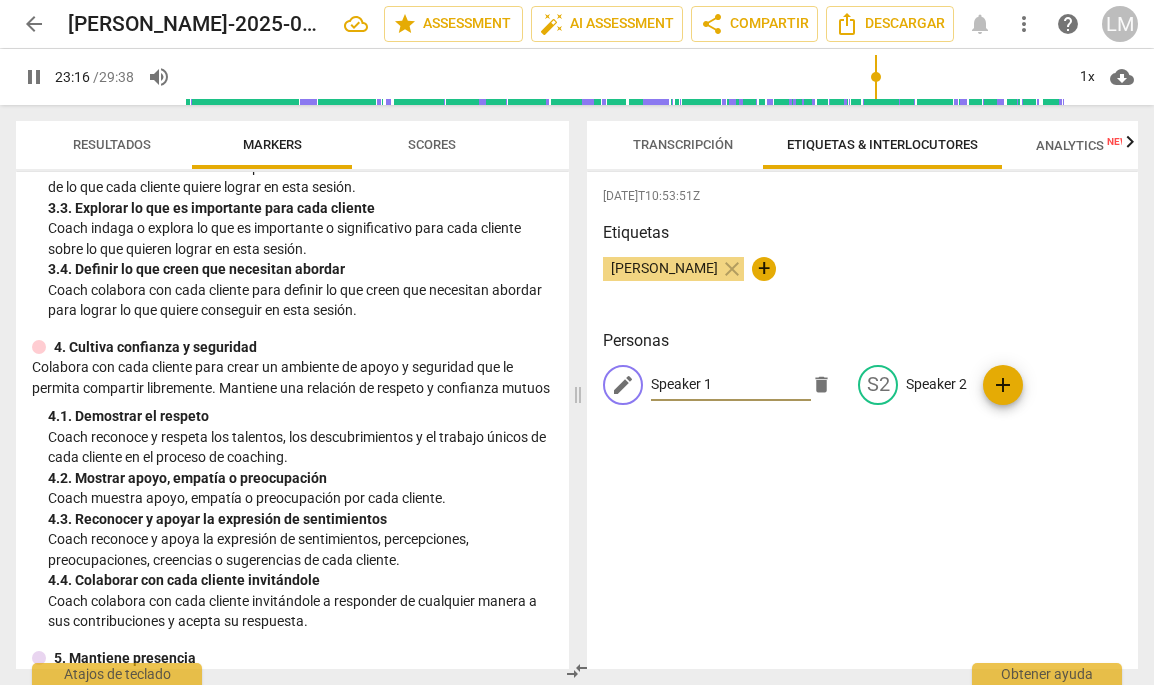 type on "1396" 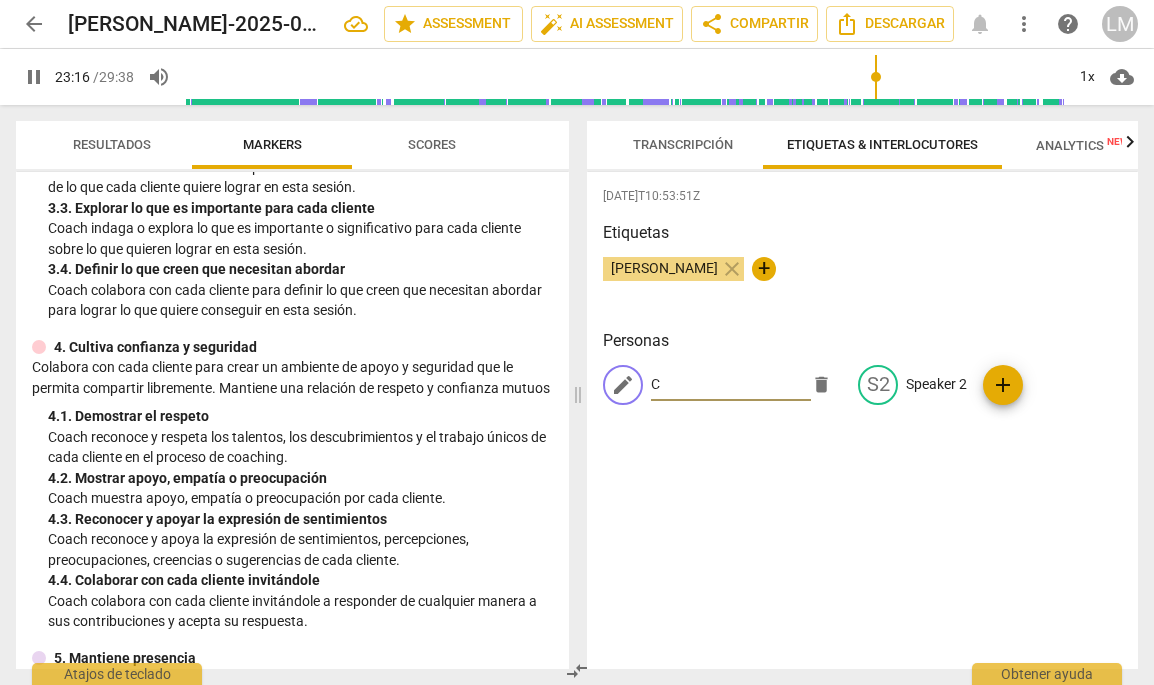 type on "CO" 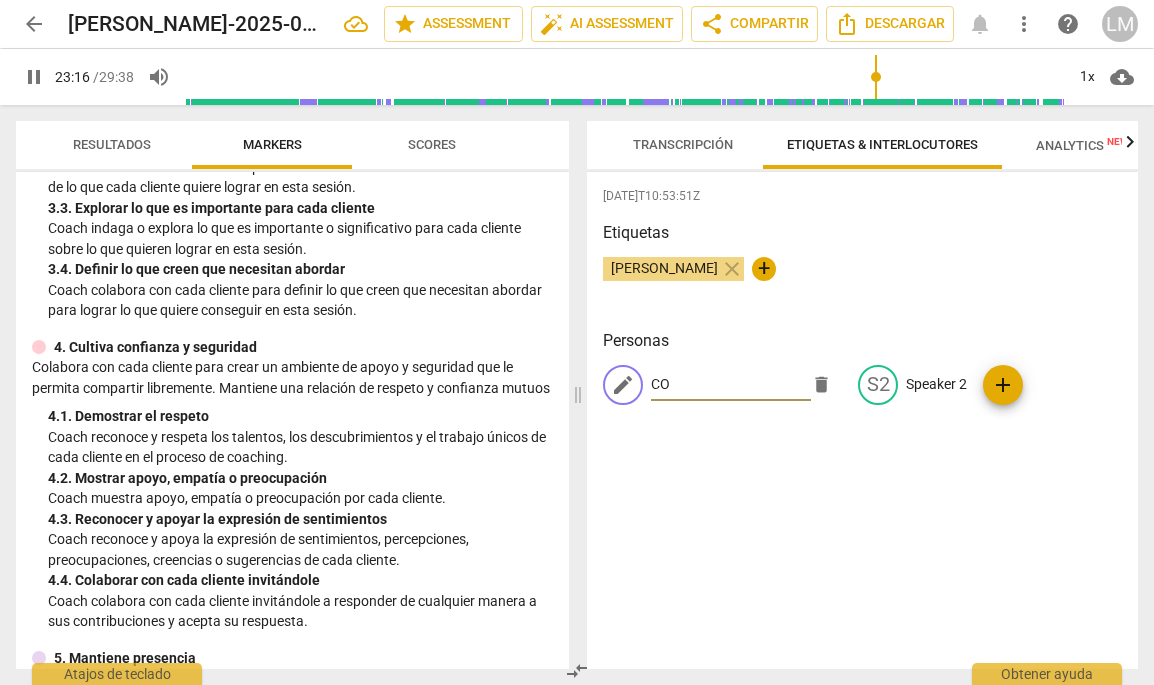 type on "1397" 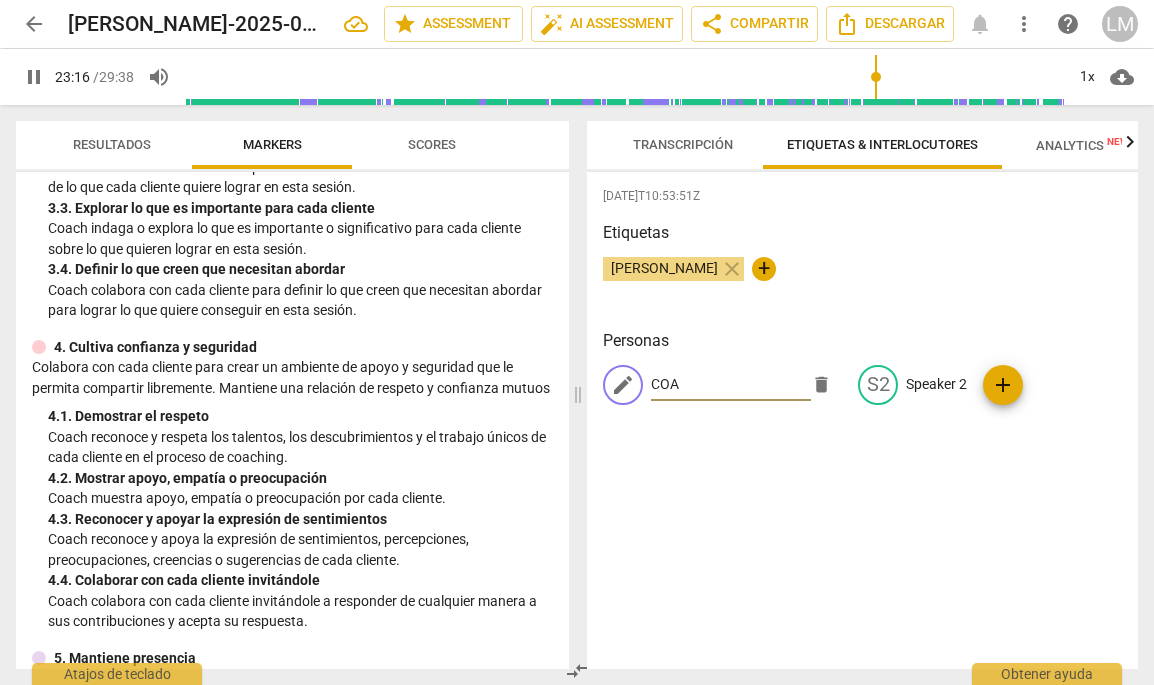type on "1397" 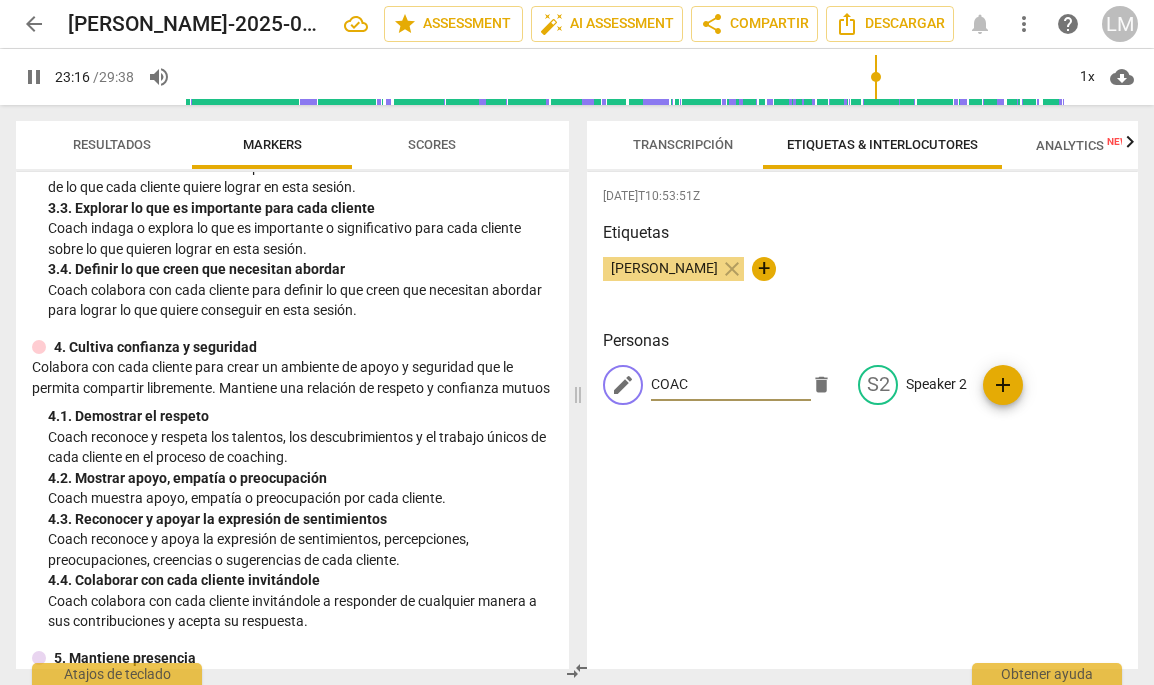 type on "COACH" 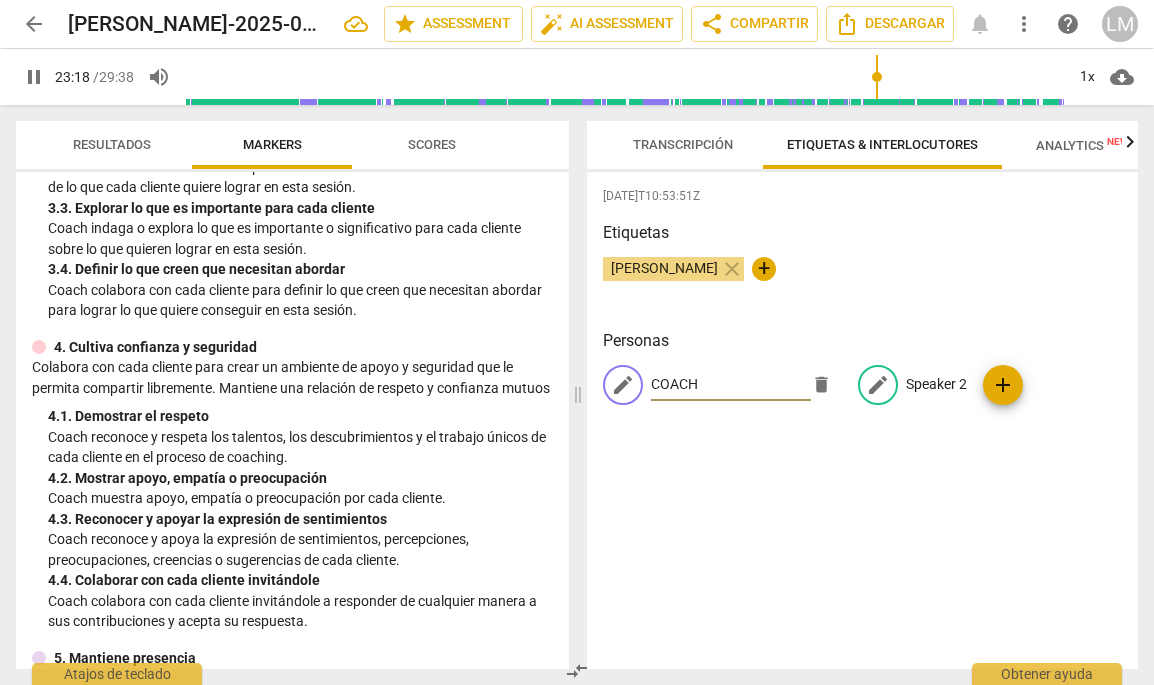 type on "1399" 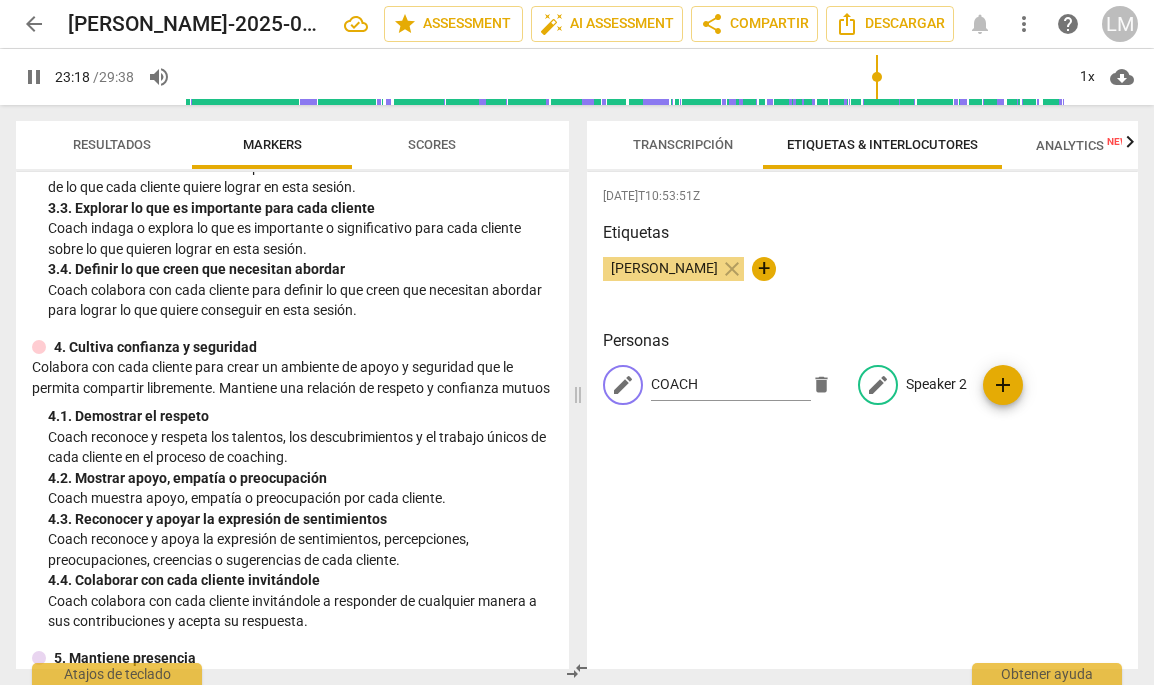 click on "edit" at bounding box center [878, 385] 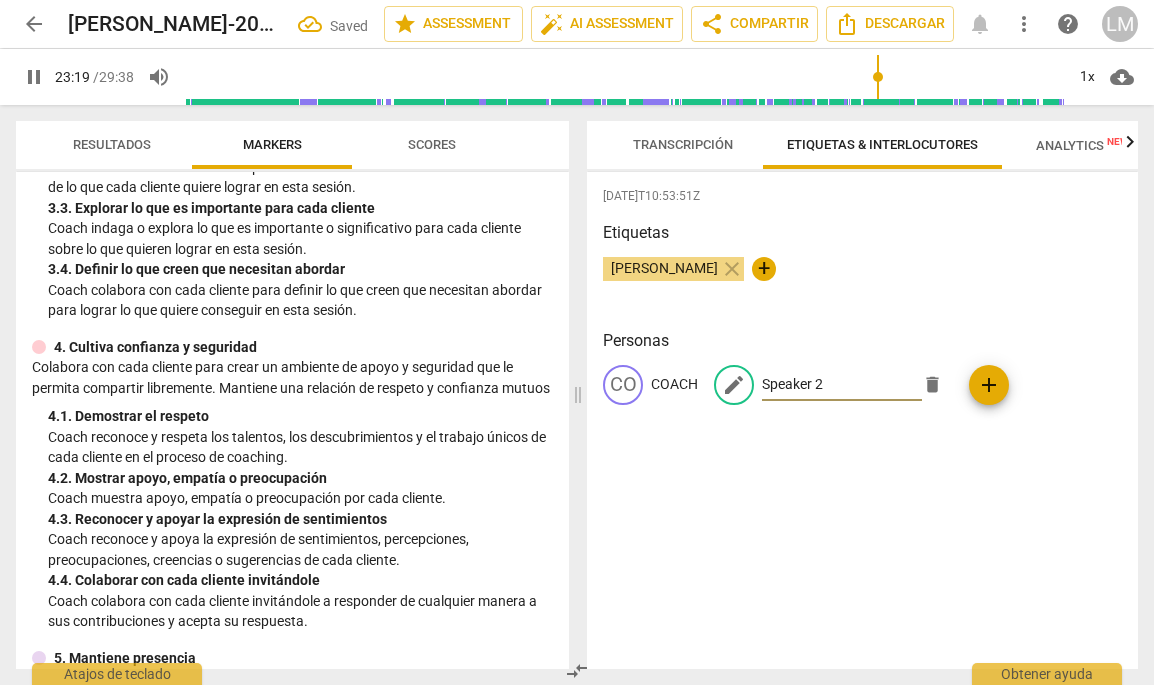 type on "1400" 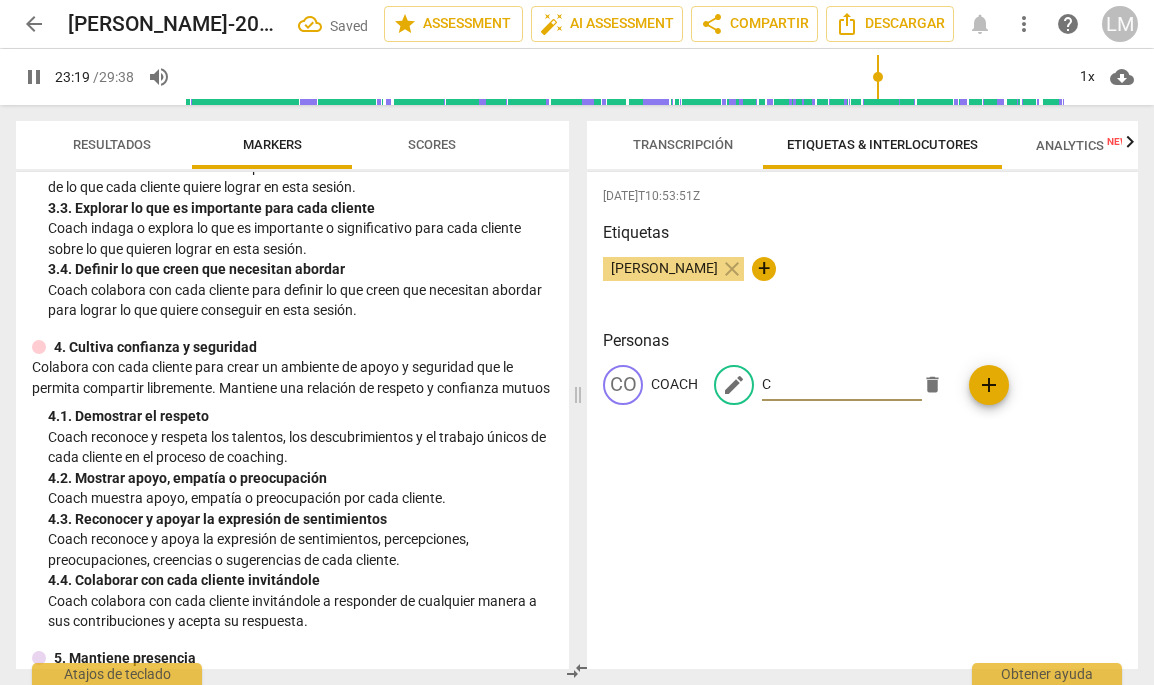 type on "1400" 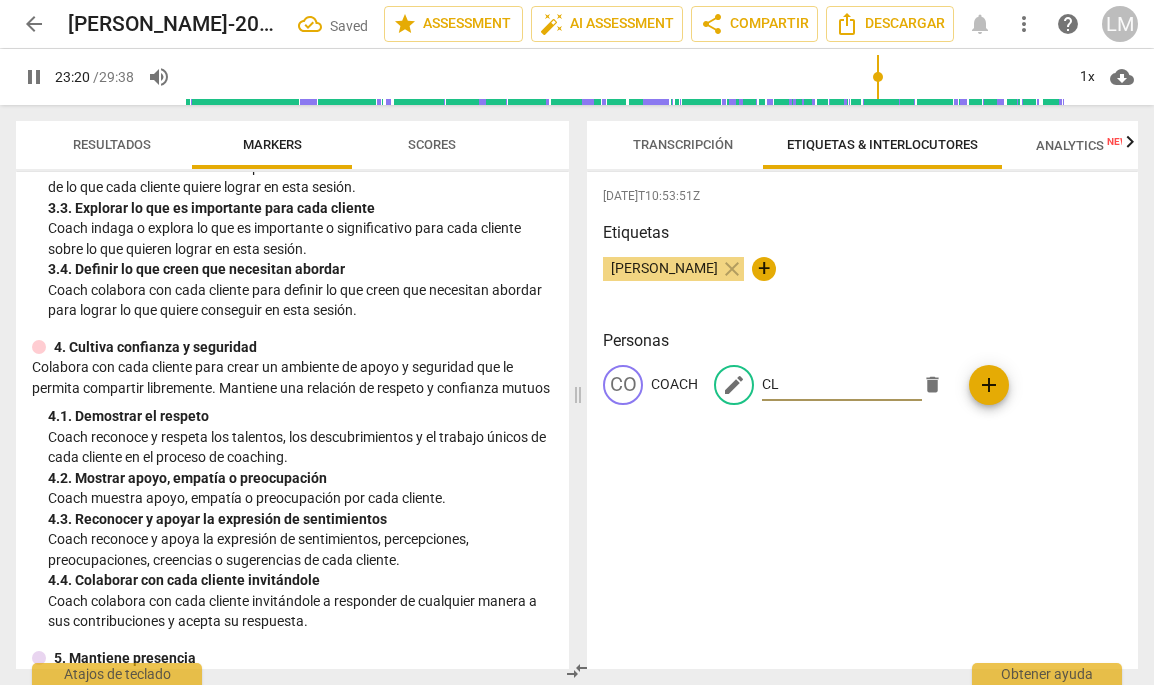 type on "1400" 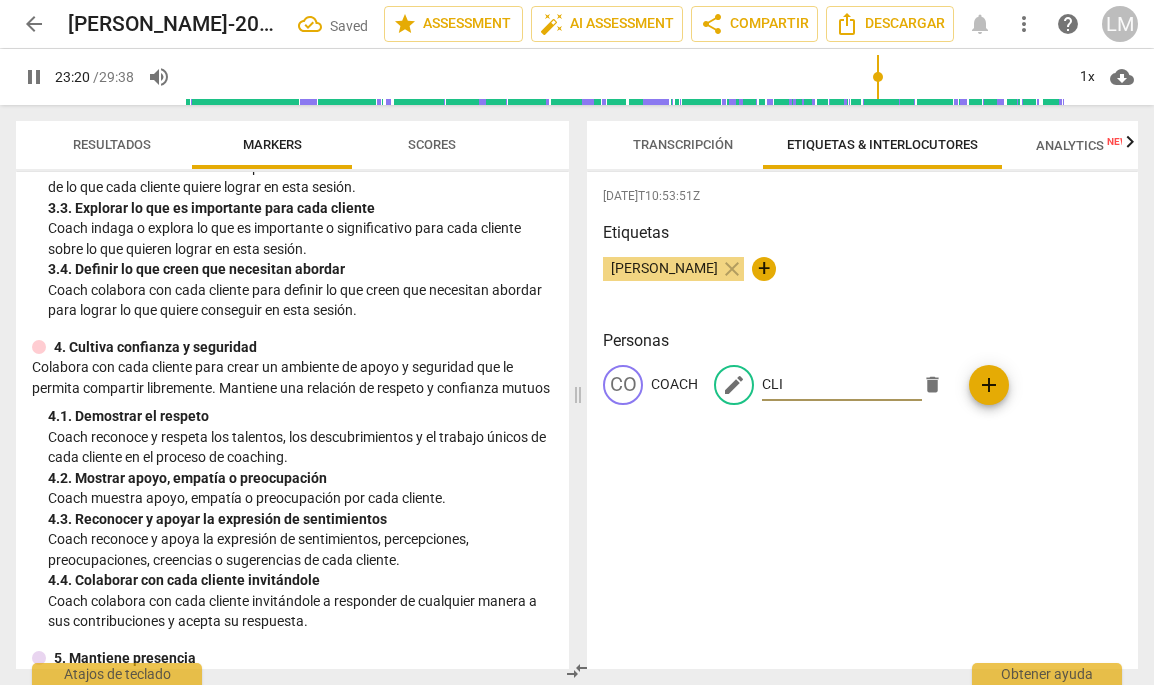 type on "CLIE" 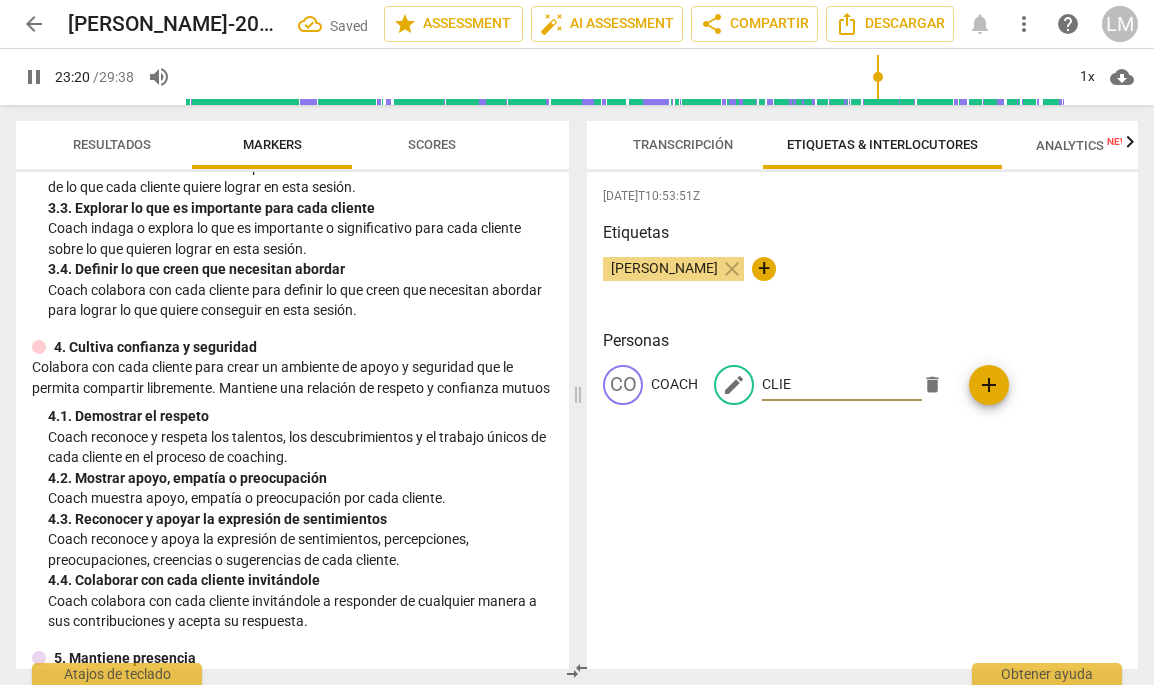 type on "1401" 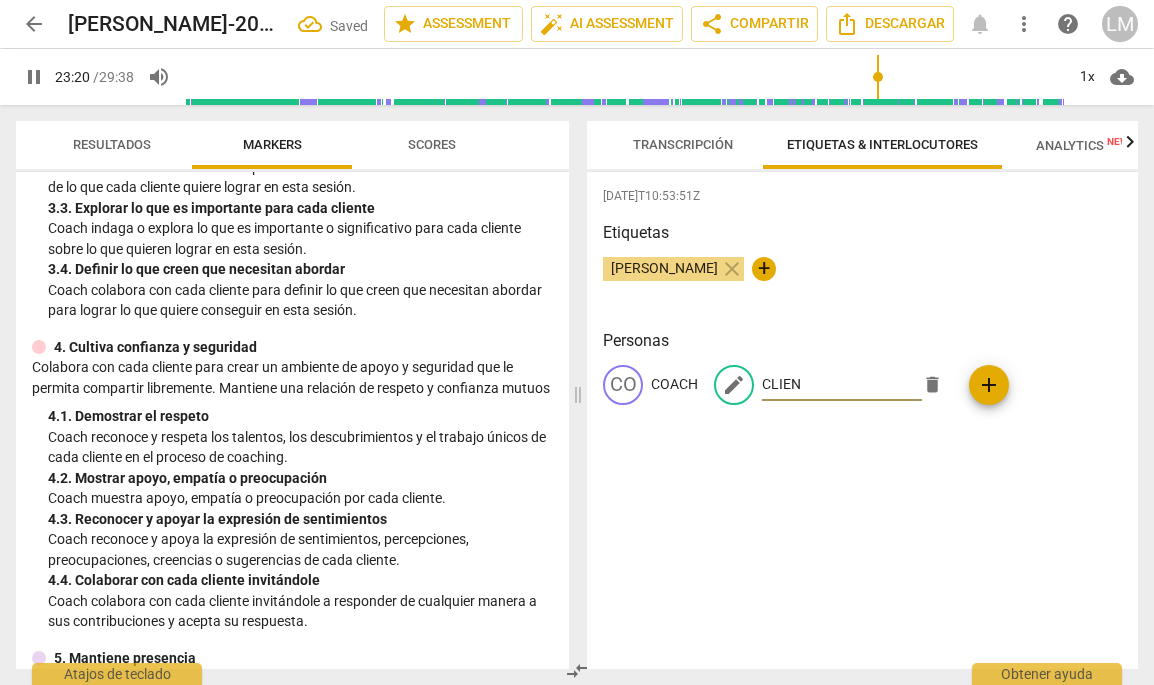 type on "1401" 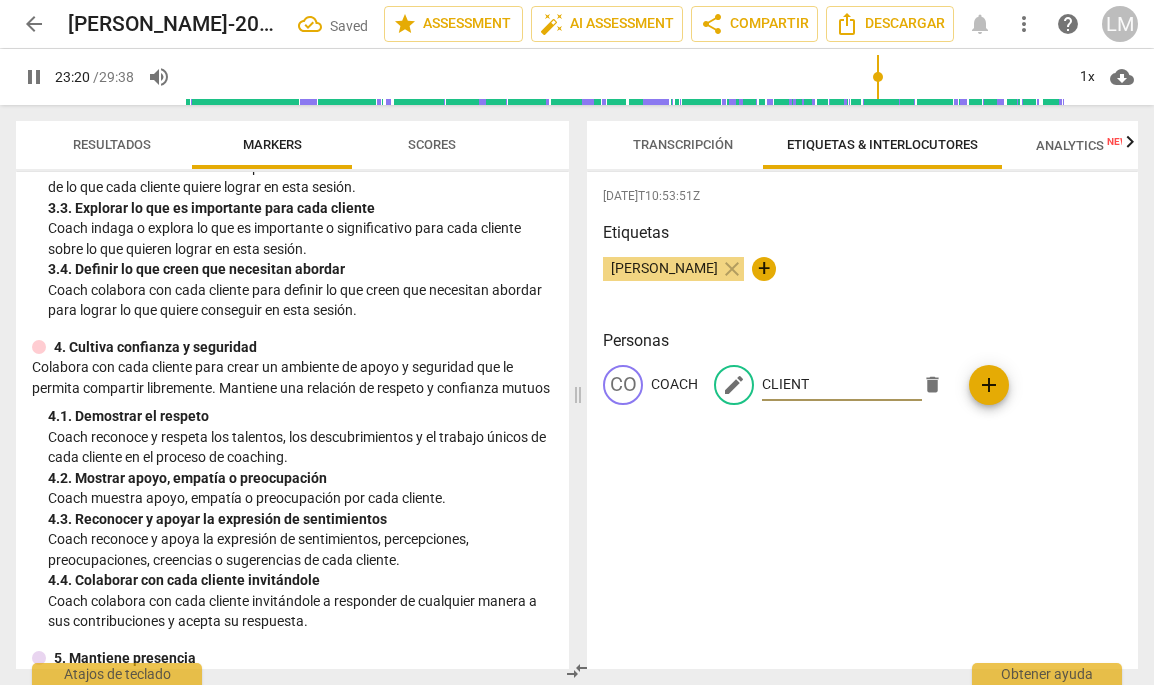 type on "1401" 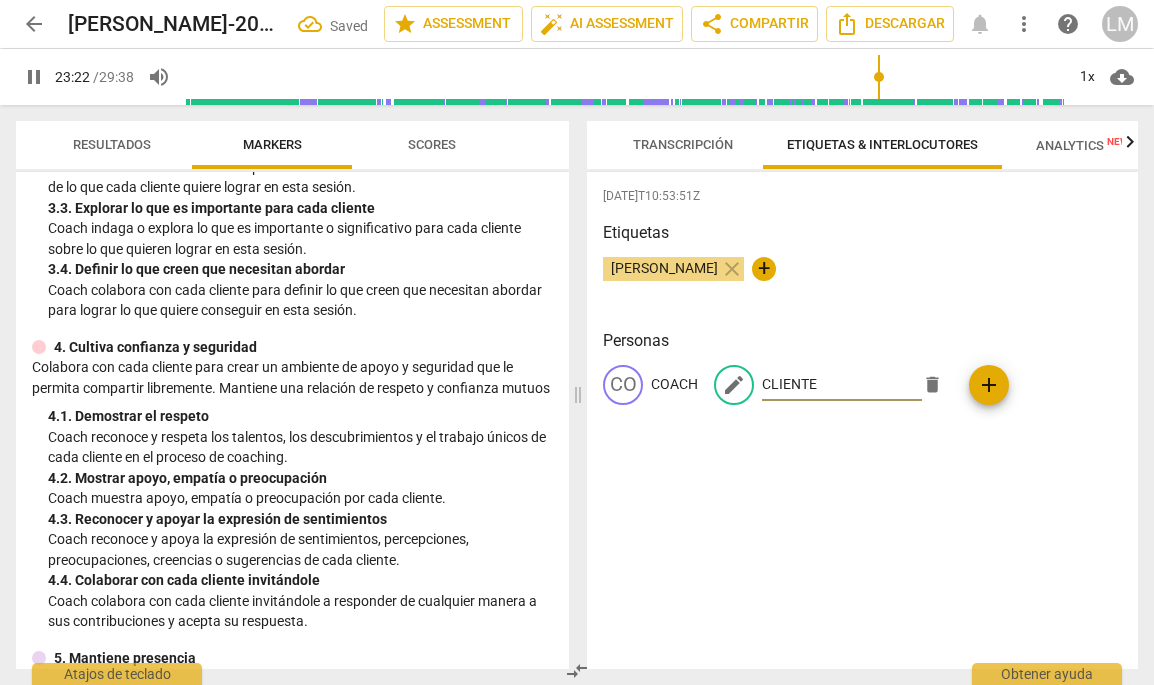 type on "1403" 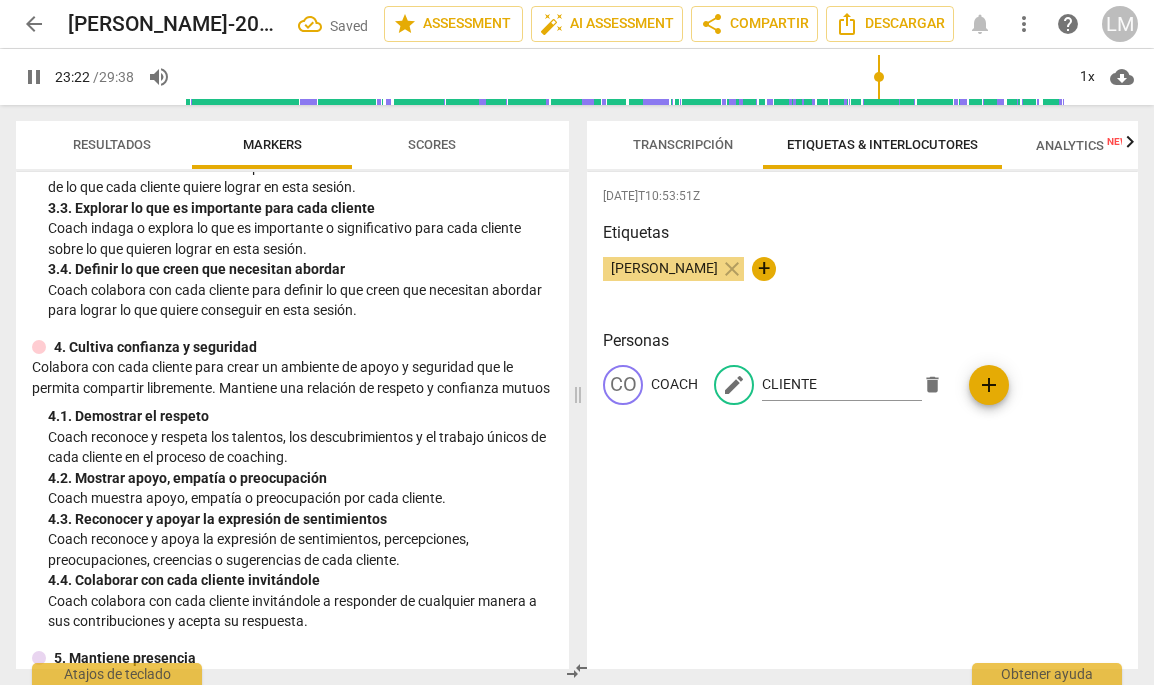 click on "[DATE]T10:53:51Z Etiquetas [PERSON_NAME] close + Personas CO COACH edit CLIENTE delete add" at bounding box center (862, 420) 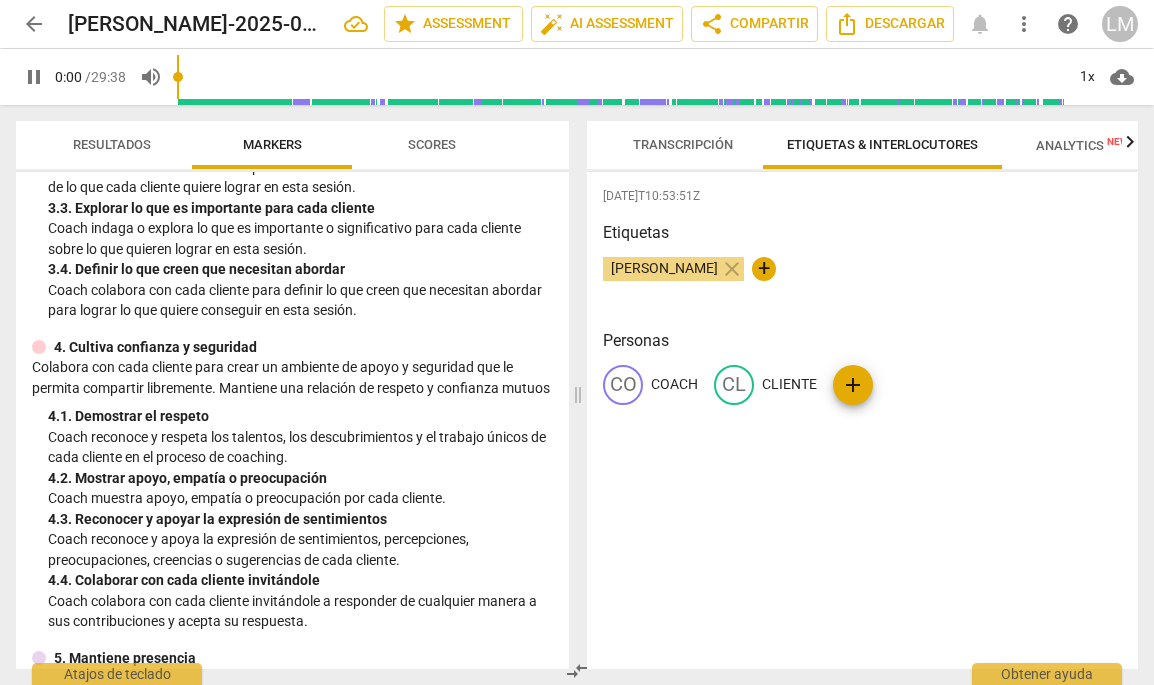 drag, startPoint x: 882, startPoint y: 75, endPoint x: 53, endPoint y: 123, distance: 830.3885 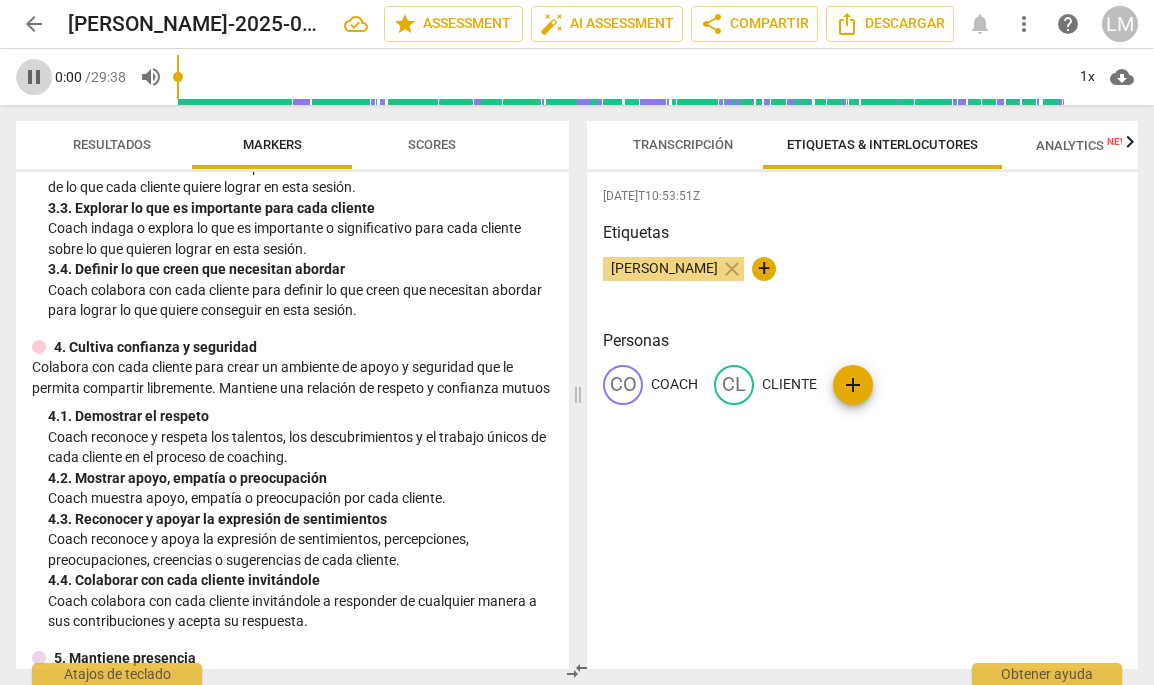 click on "pause" at bounding box center [34, 77] 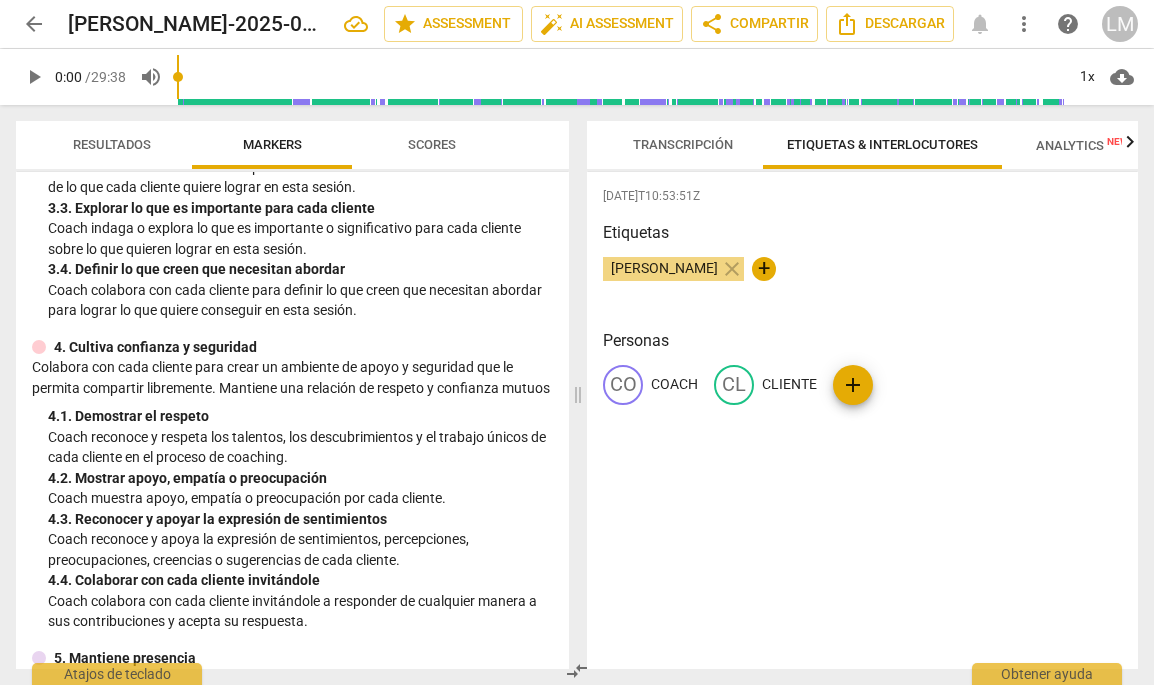 type on "1" 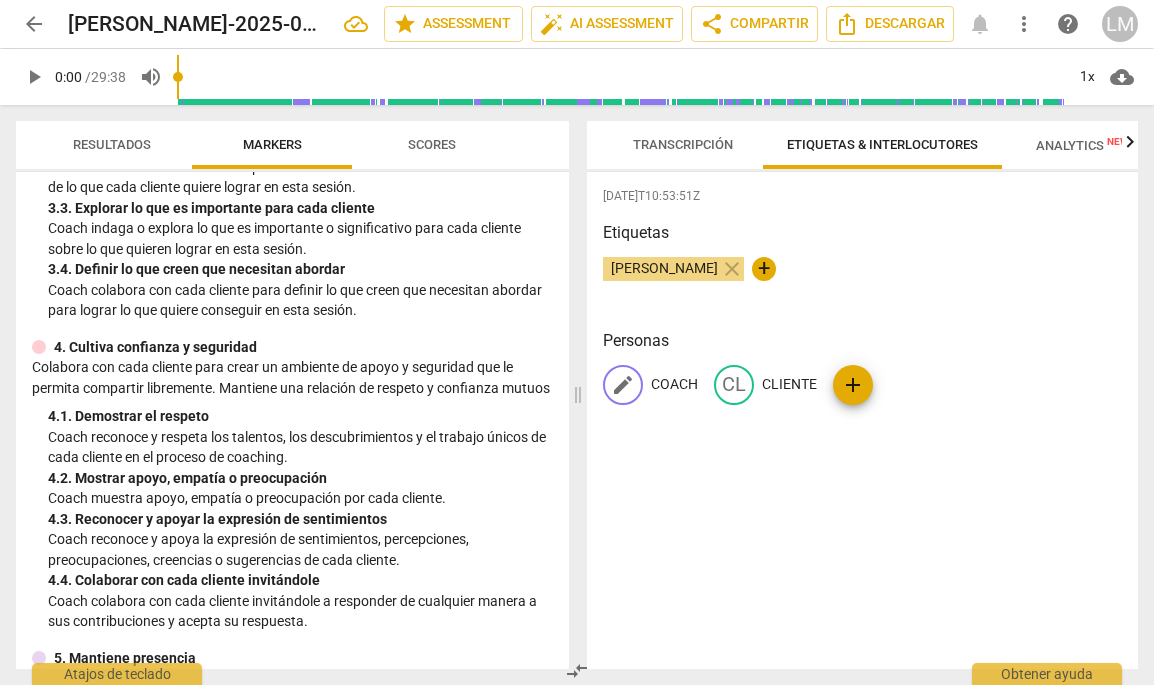 scroll, scrollTop: 0, scrollLeft: 0, axis: both 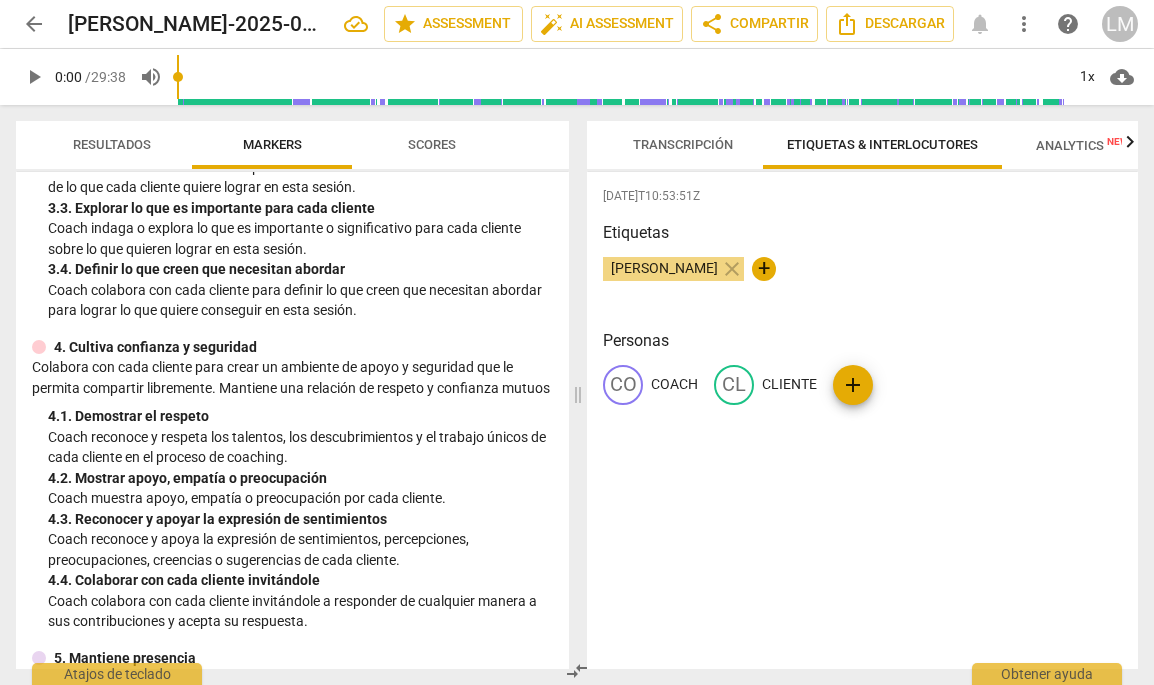 click on "Transcripción" at bounding box center (683, 144) 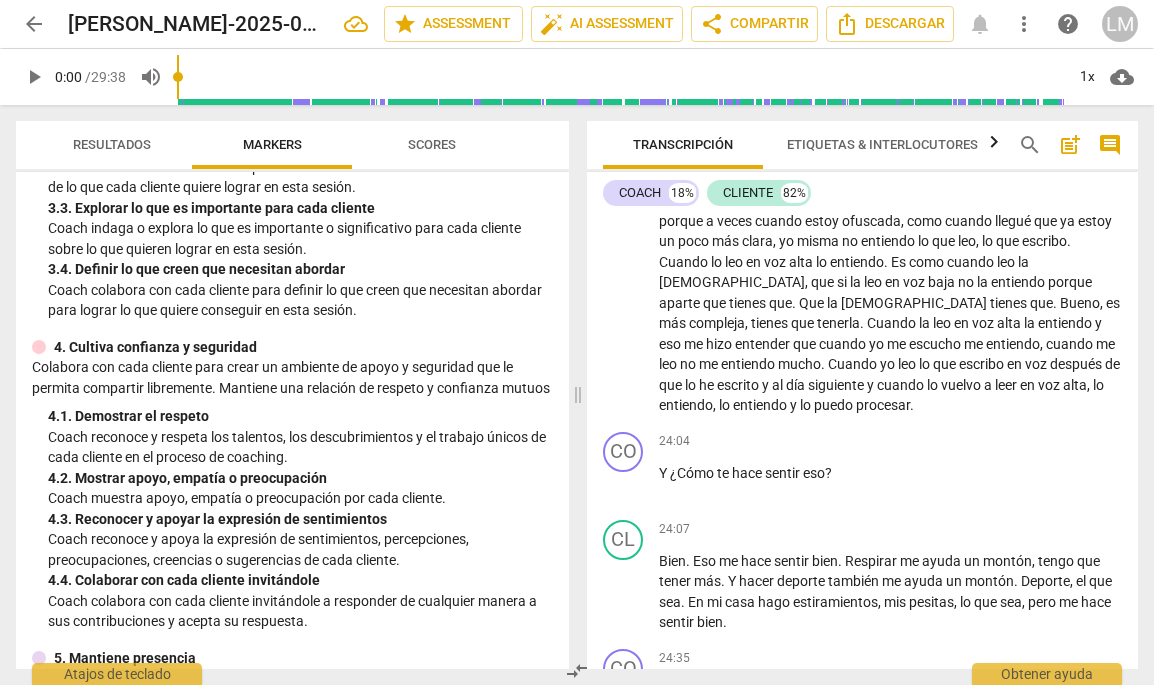 scroll, scrollTop: 0, scrollLeft: 0, axis: both 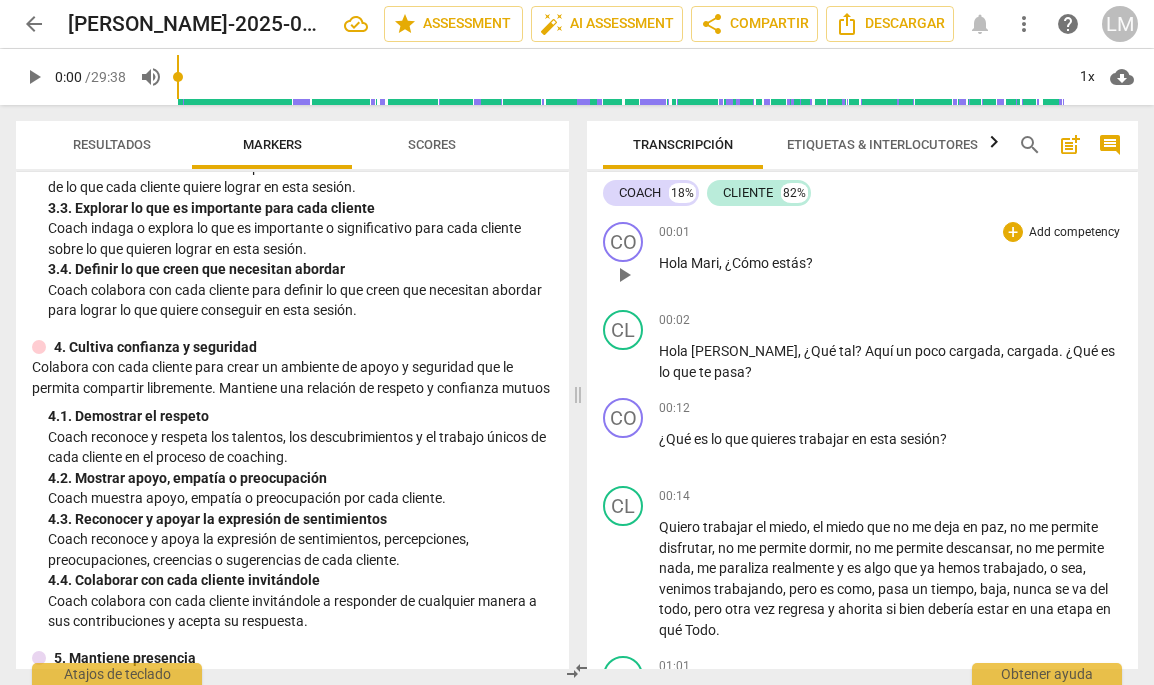 click on "Add competency" at bounding box center (1074, 233) 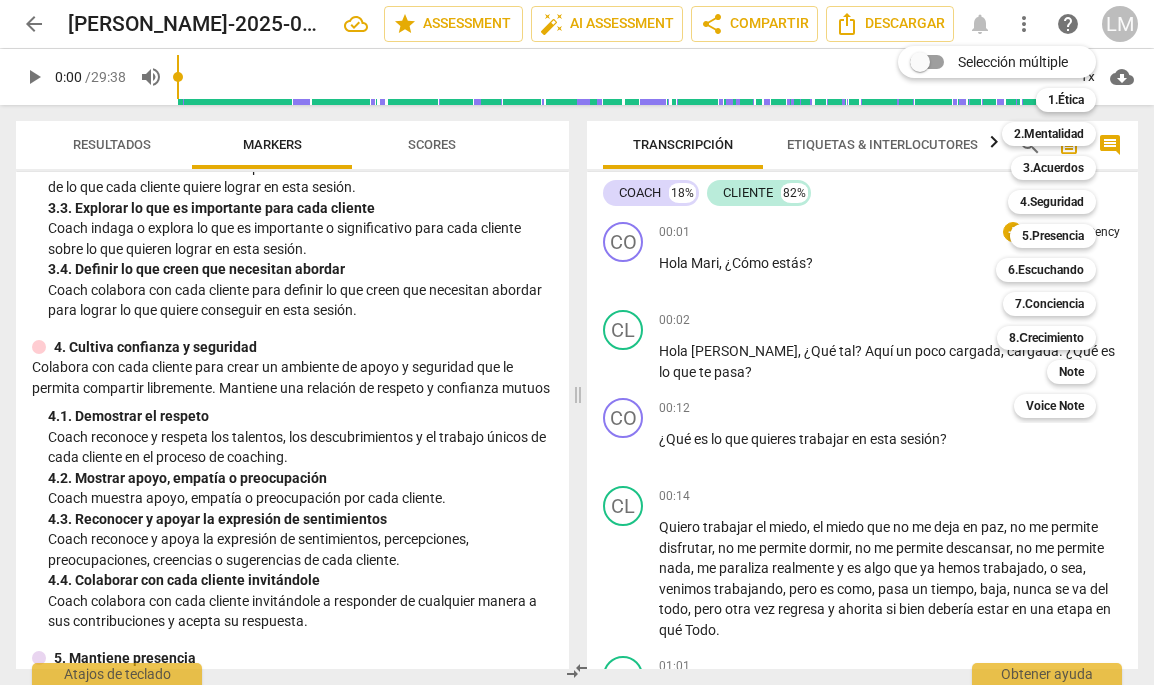 click at bounding box center (577, 342) 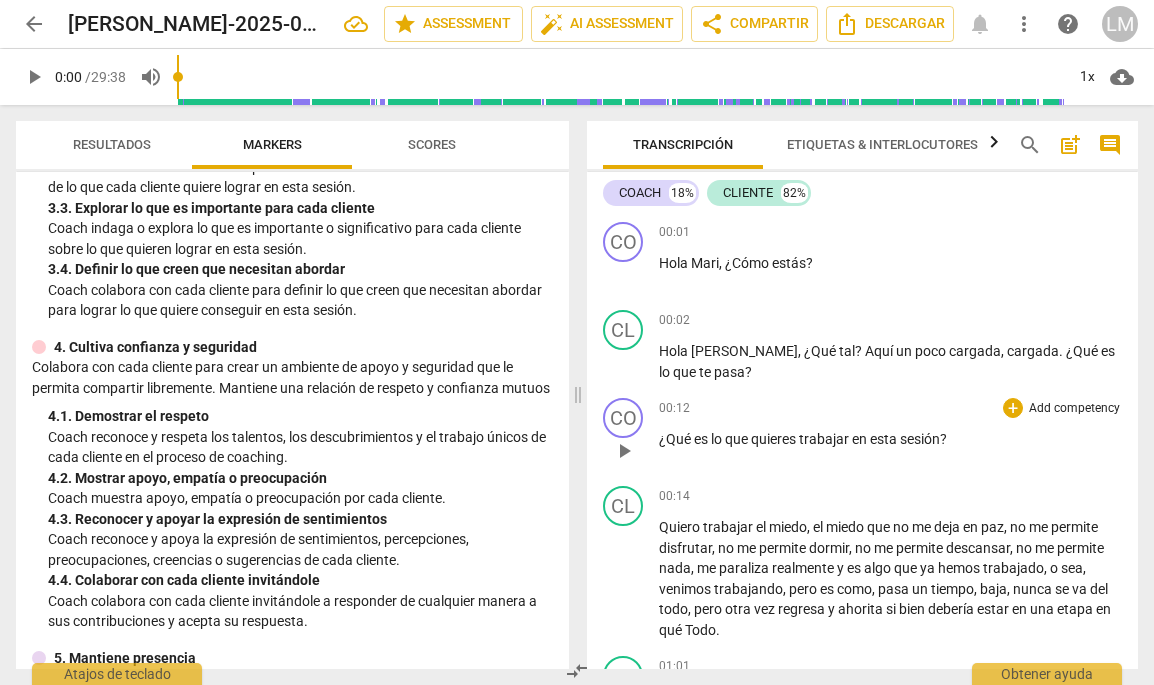 click on "Add competency" at bounding box center [1074, 409] 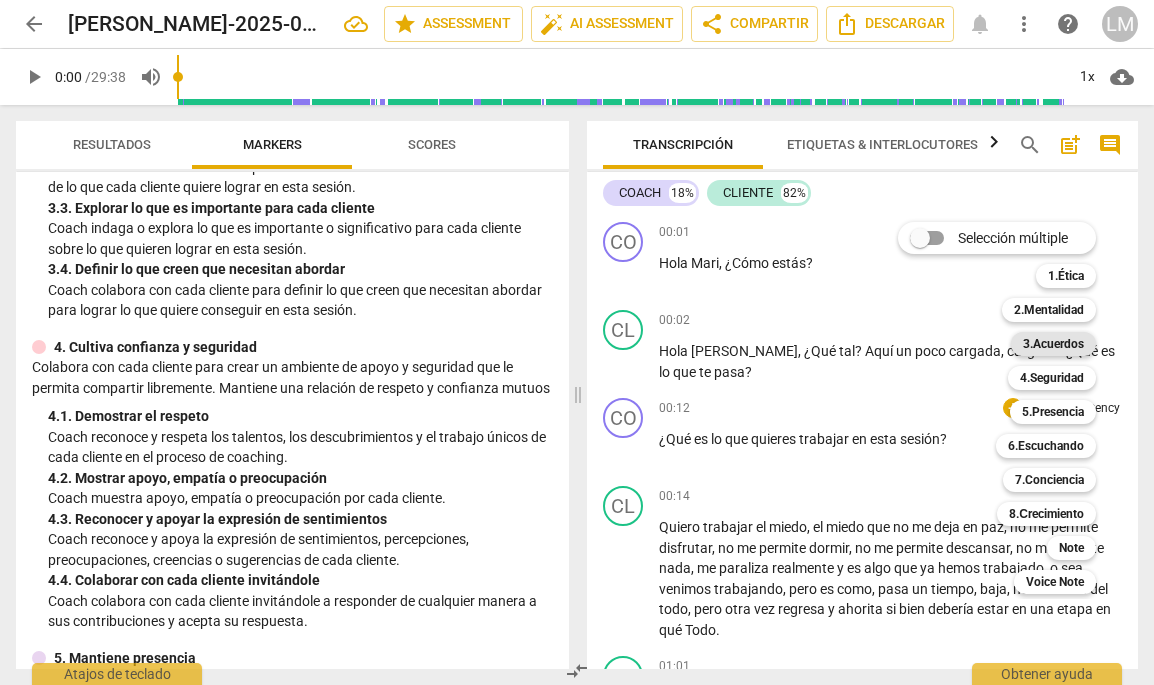 click on "3.Acuerdos" at bounding box center [1053, 344] 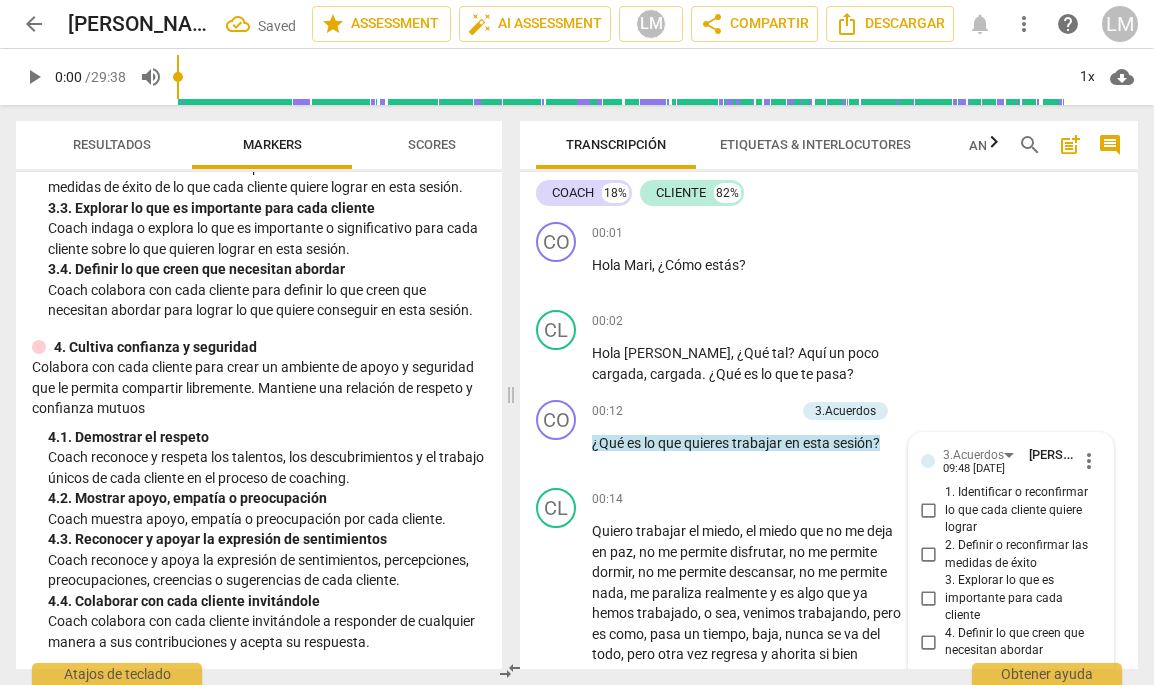 scroll, scrollTop: 244, scrollLeft: 0, axis: vertical 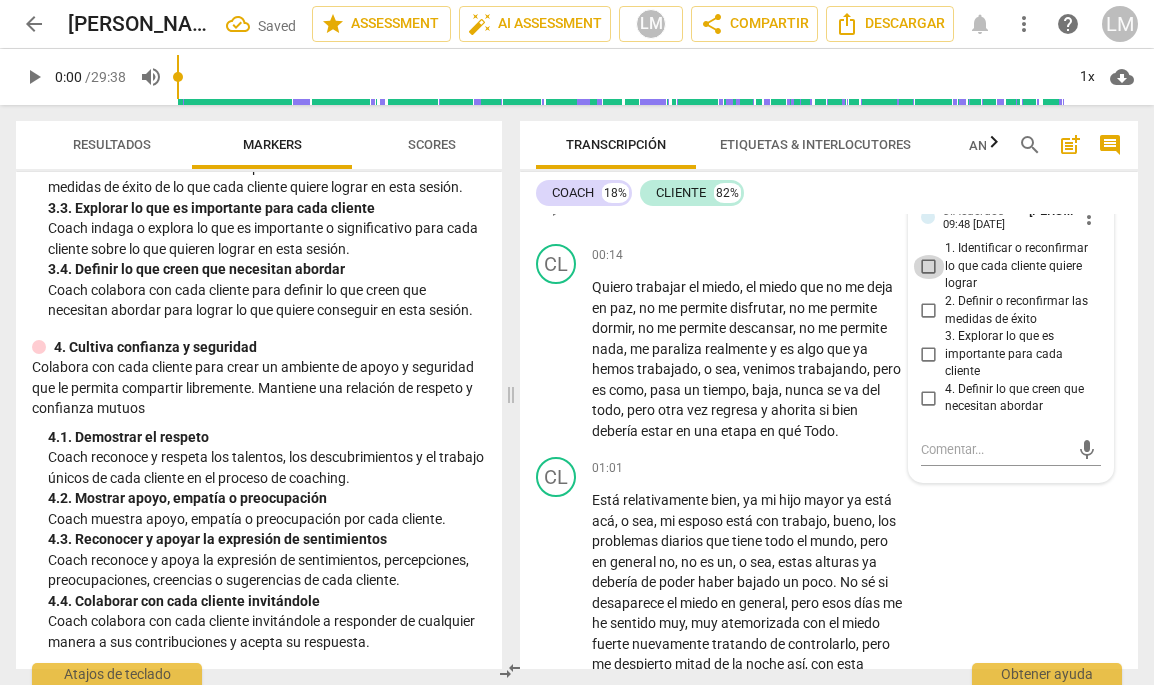 click on "1. Identificar o reconfirmar lo que cada cliente quiere lograr" at bounding box center [929, 267] 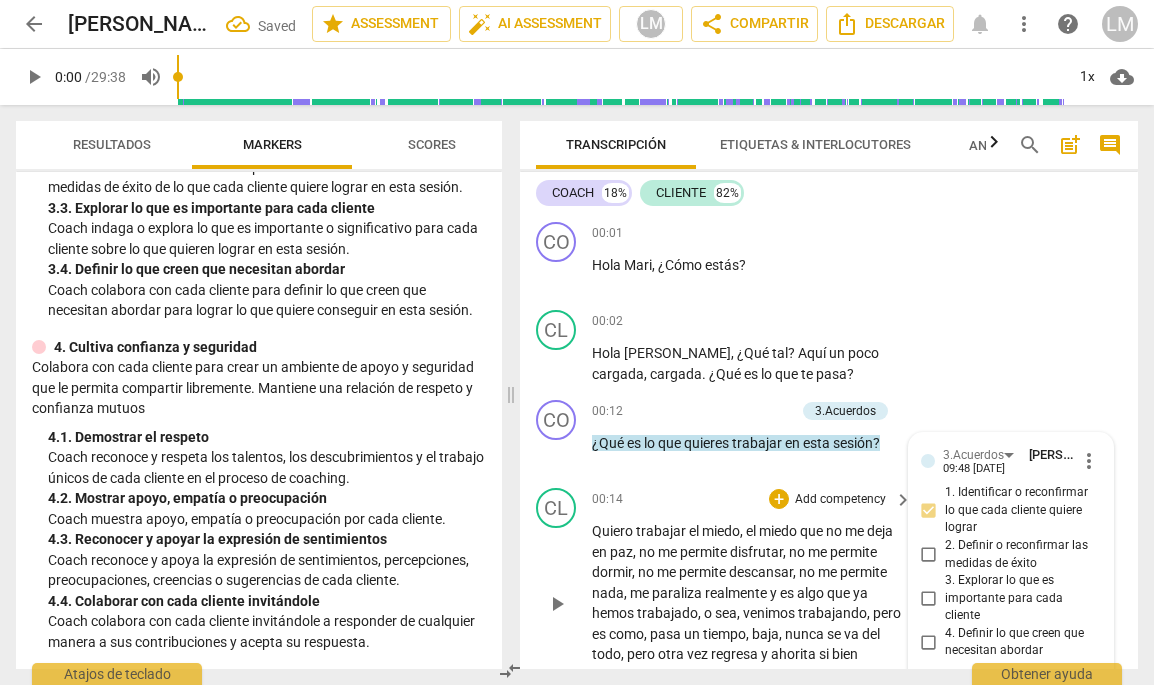 scroll, scrollTop: 0, scrollLeft: 0, axis: both 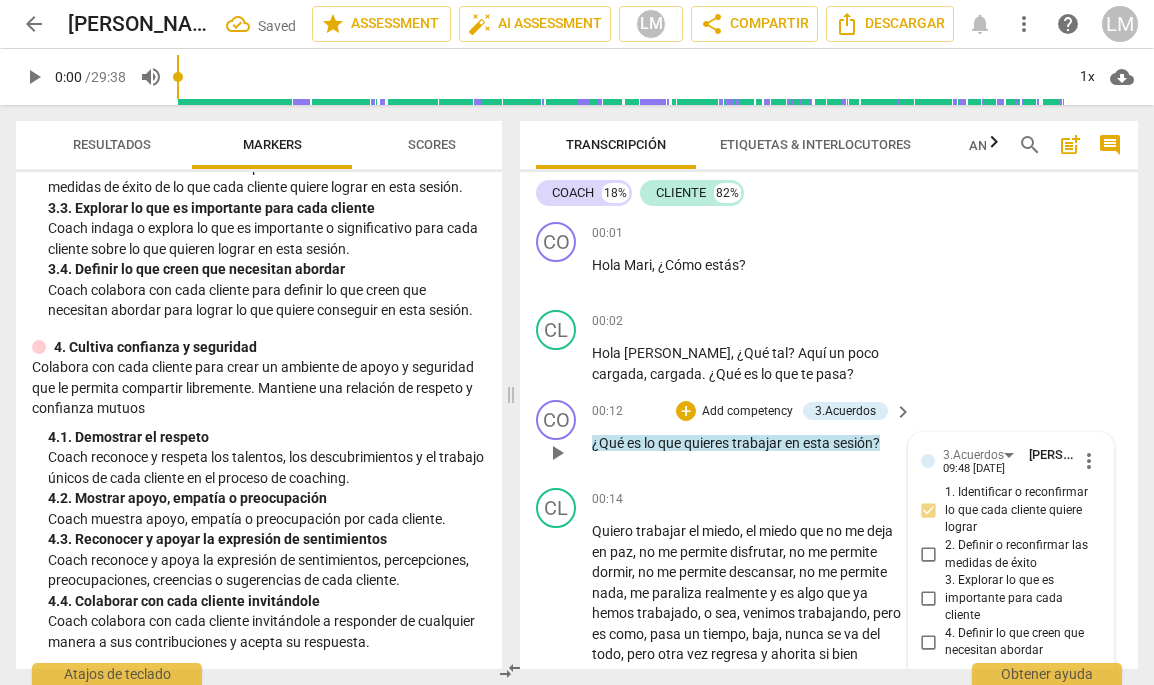 click on "play_arrow" at bounding box center [557, 453] 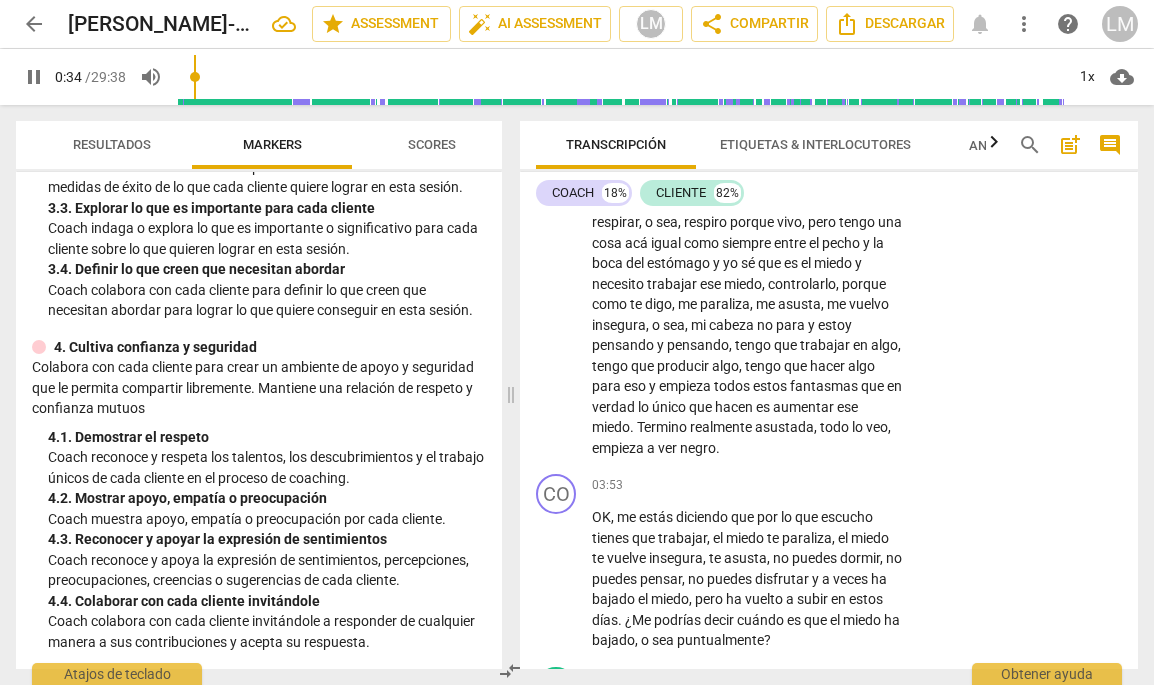 scroll, scrollTop: 974, scrollLeft: 0, axis: vertical 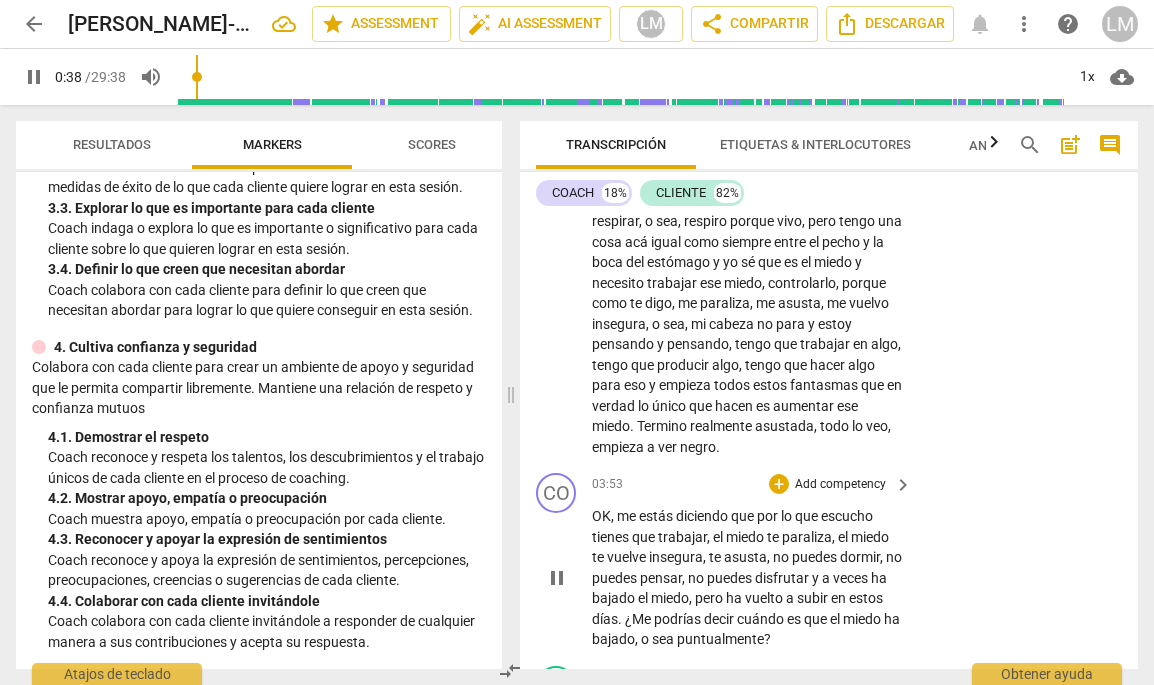 click on "Add competency" at bounding box center [840, 485] 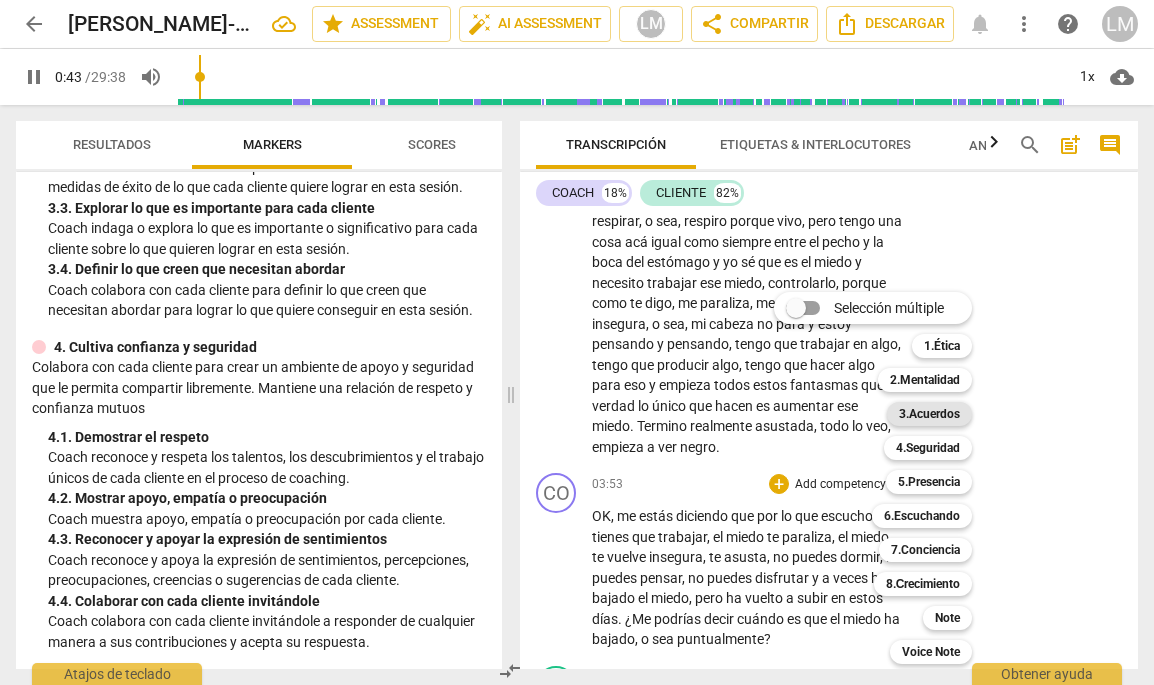 click on "3.Acuerdos" at bounding box center [929, 414] 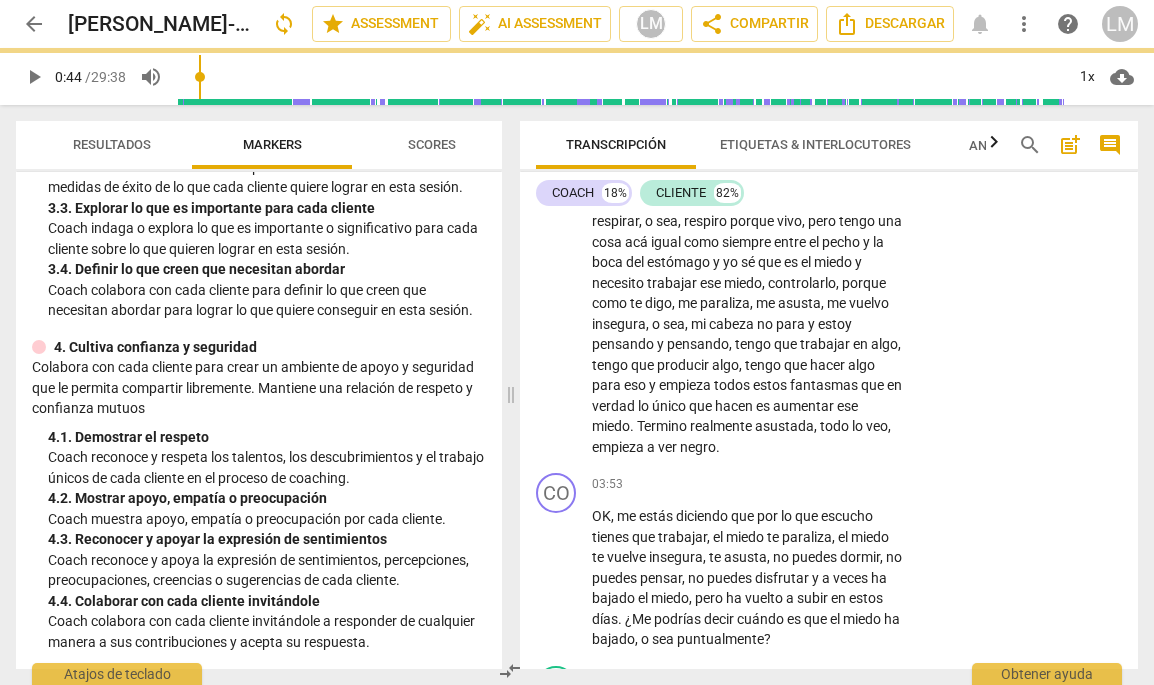 type on "44" 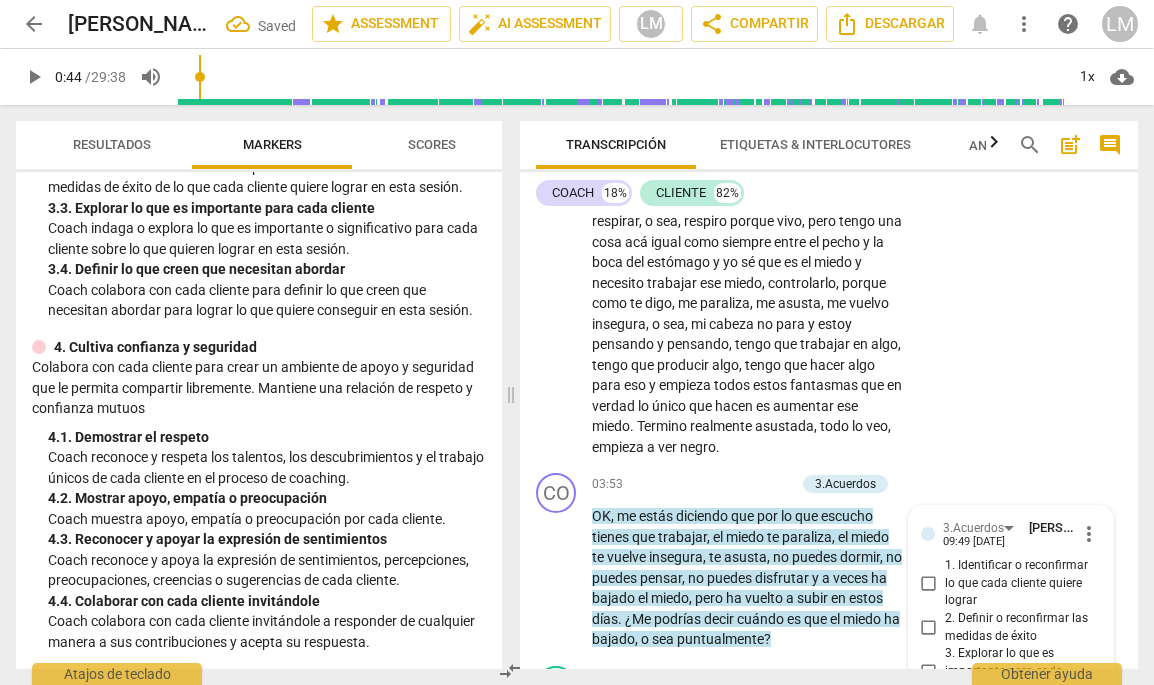scroll, scrollTop: 1310, scrollLeft: 0, axis: vertical 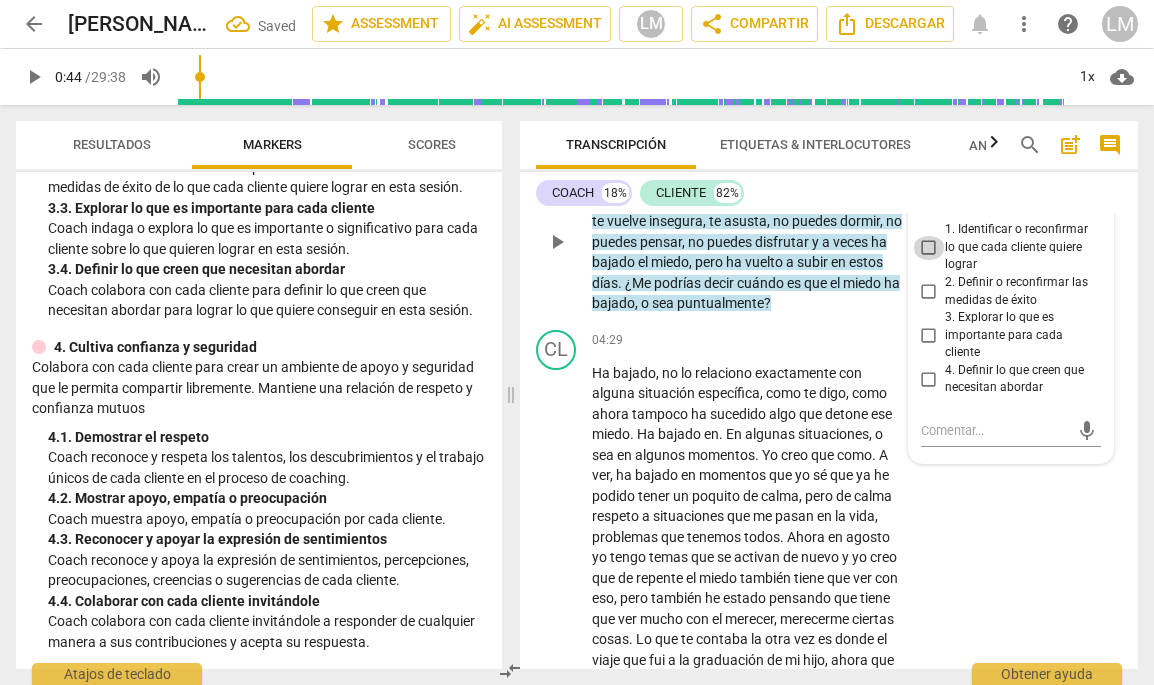 click on "1. Identificar o reconfirmar lo que cada cliente quiere lograr" at bounding box center [929, 248] 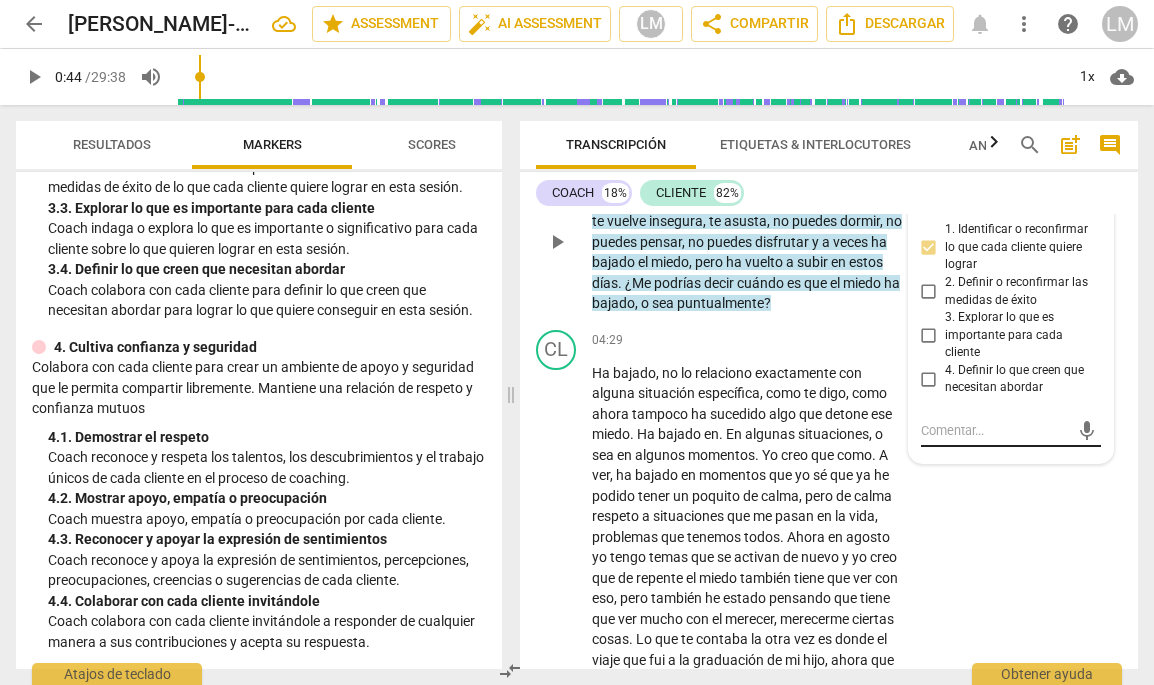 click at bounding box center [995, 430] 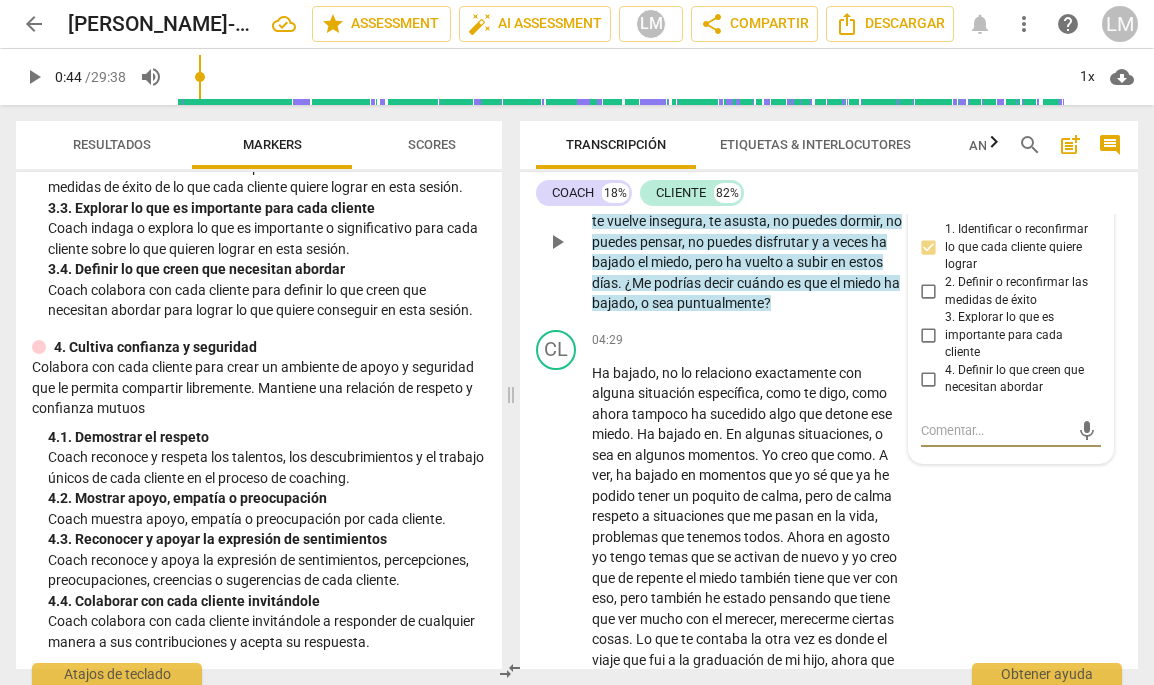 type on "P" 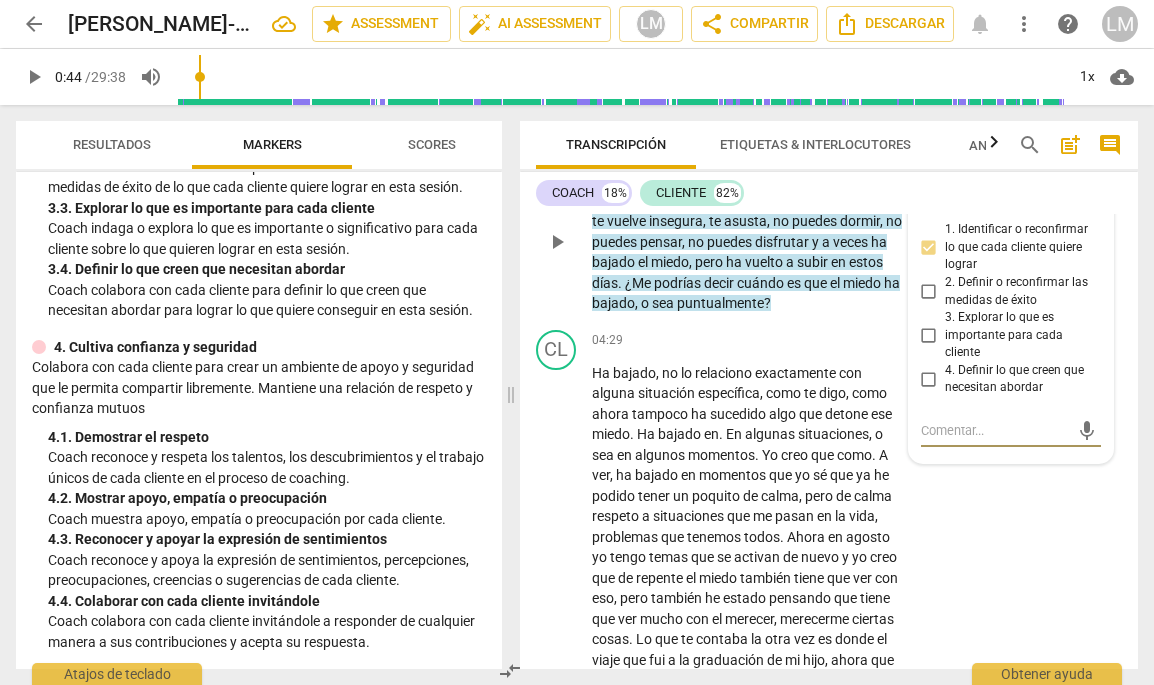 type on "P" 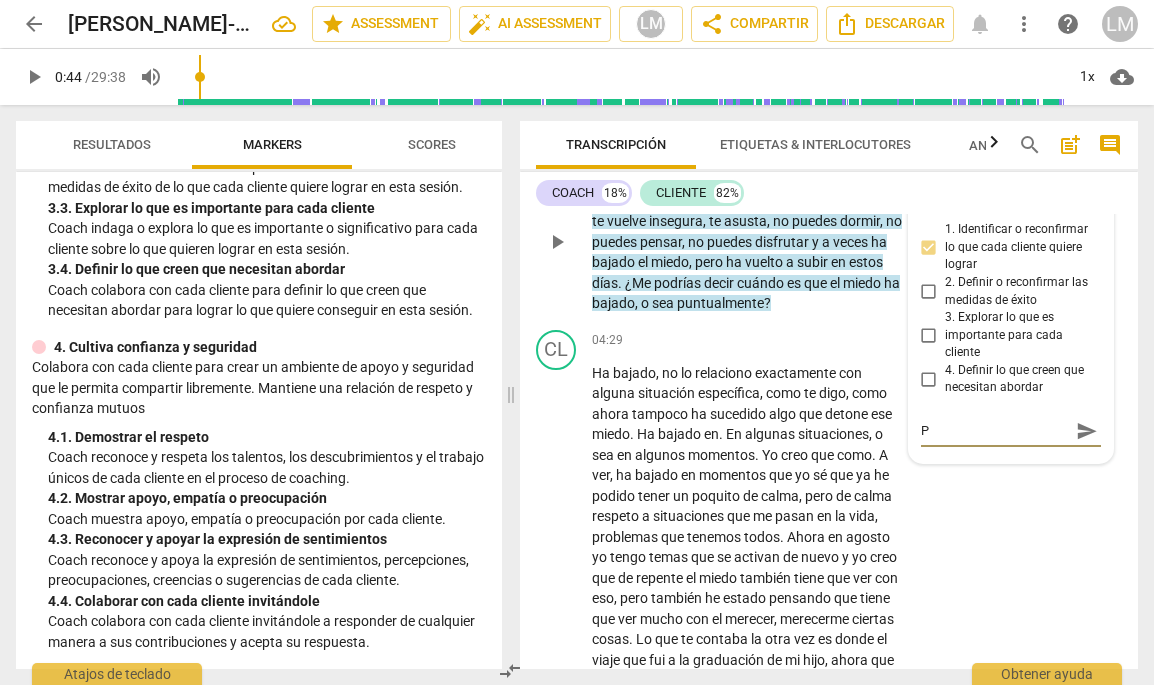 type on "PA" 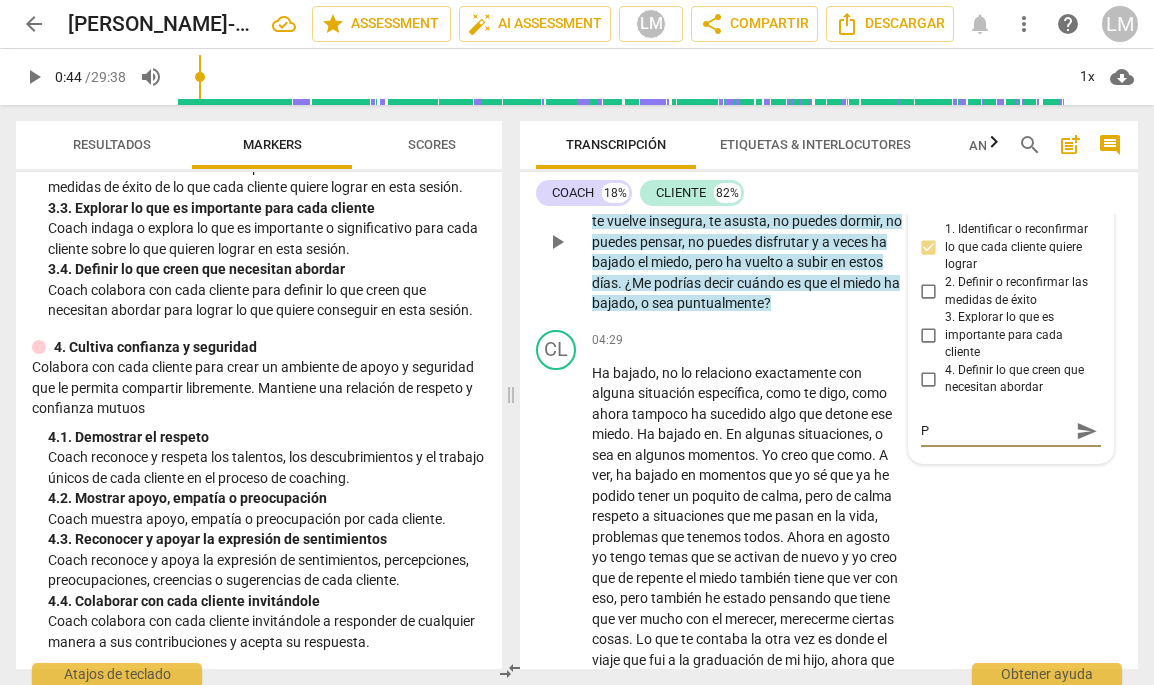 type on "PA" 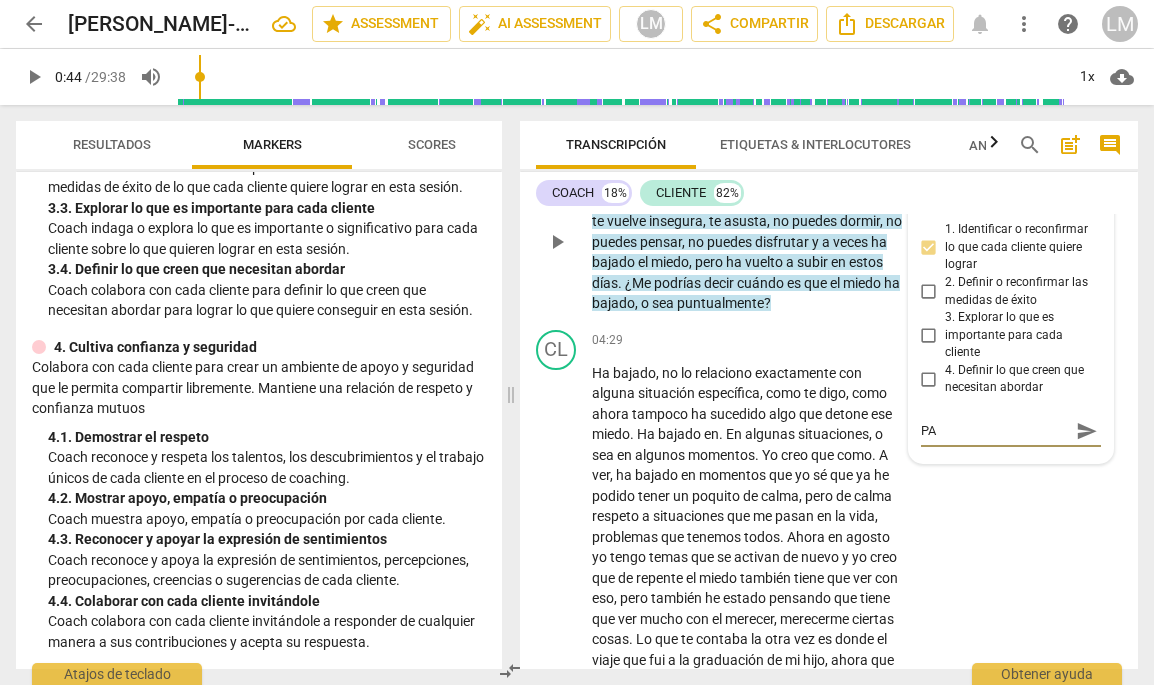type on "PAR" 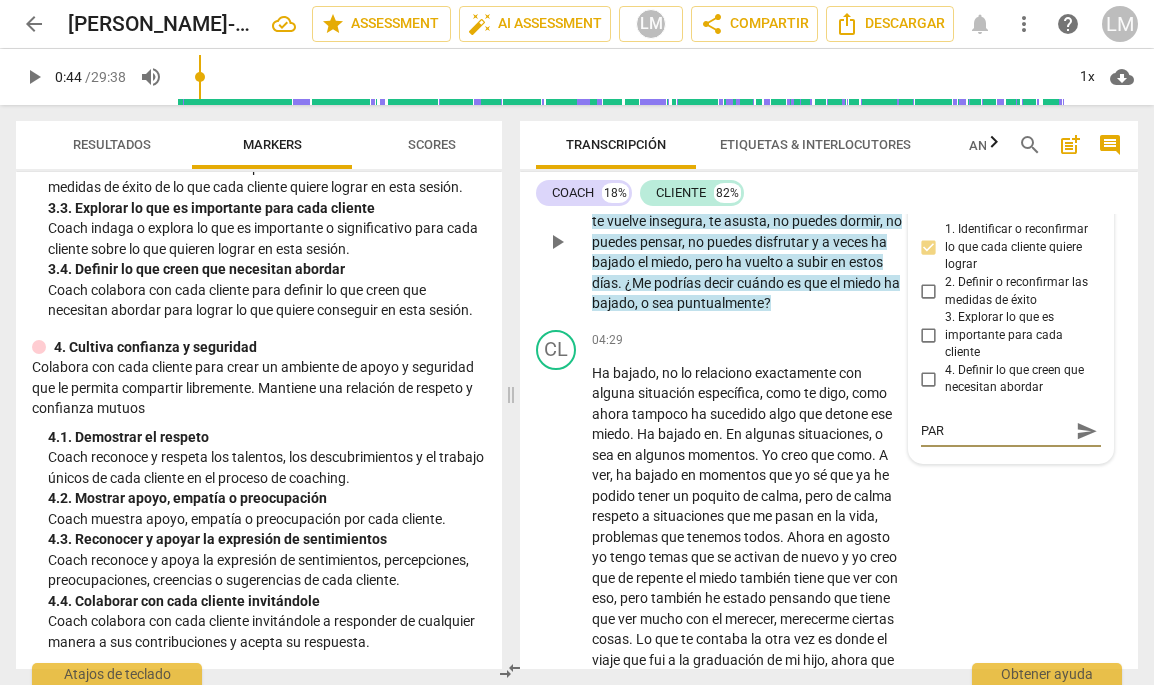 type on "PA" 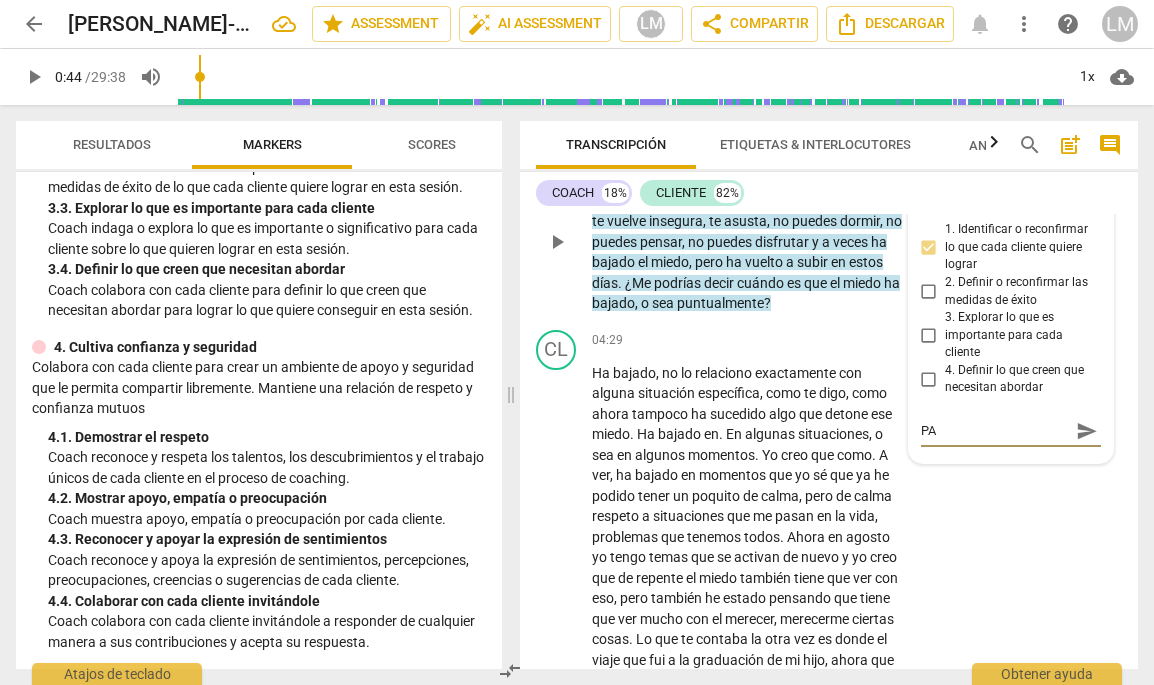 type on "P" 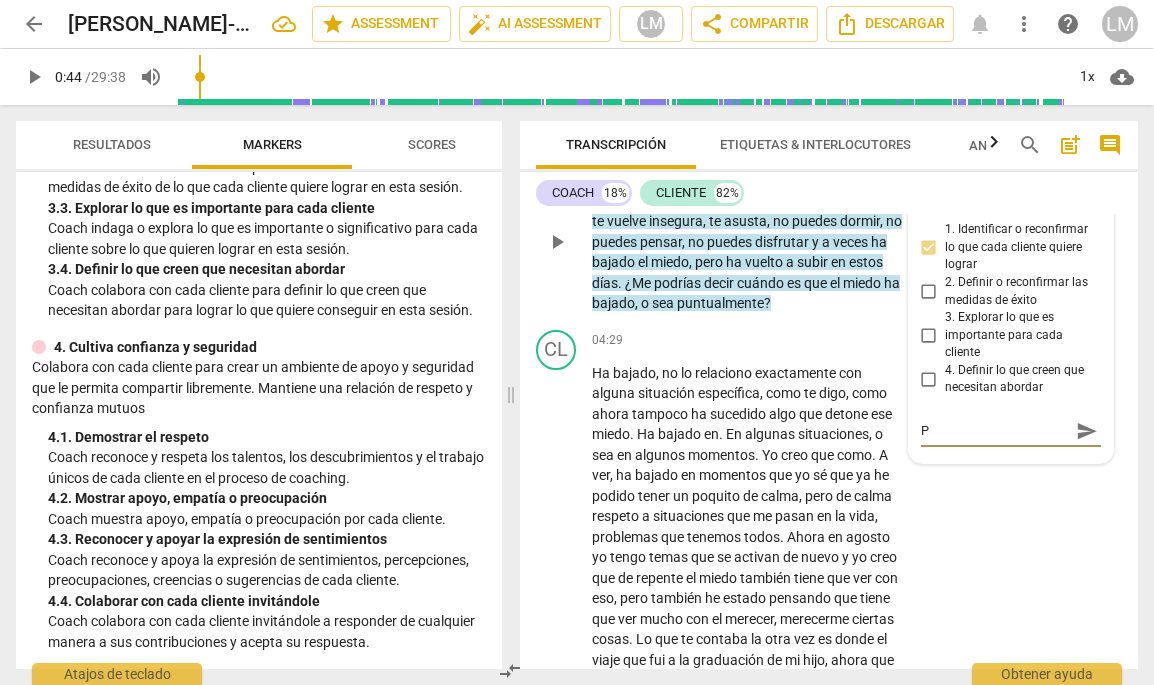 type on "PA" 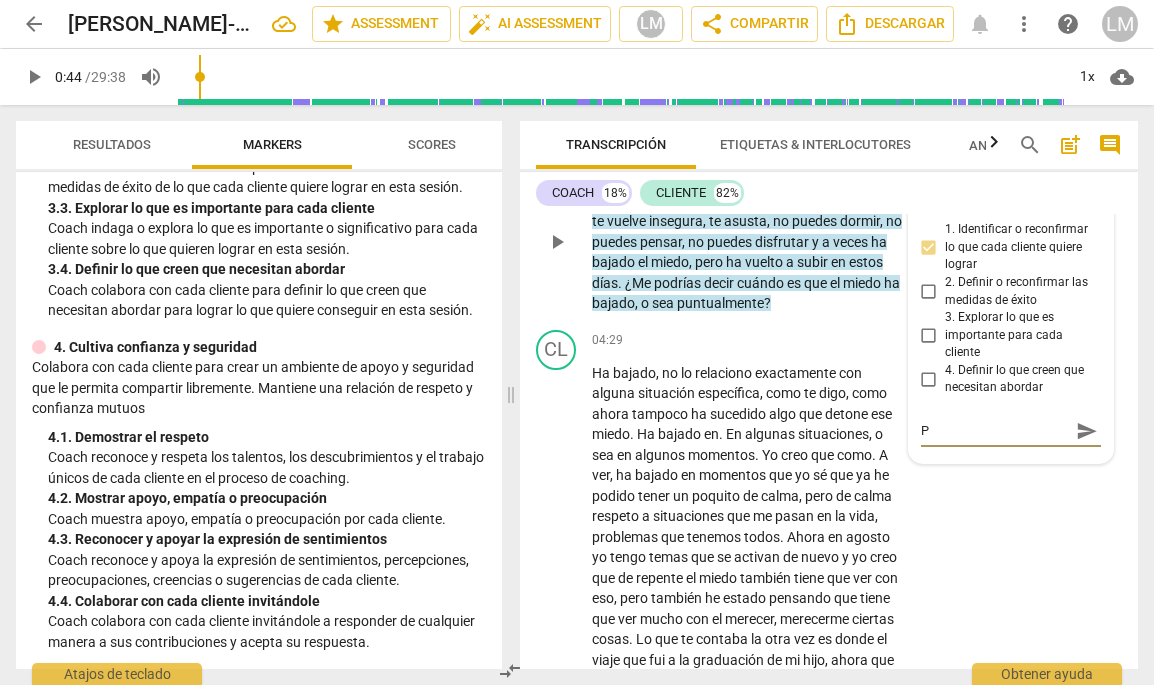 type on "PA" 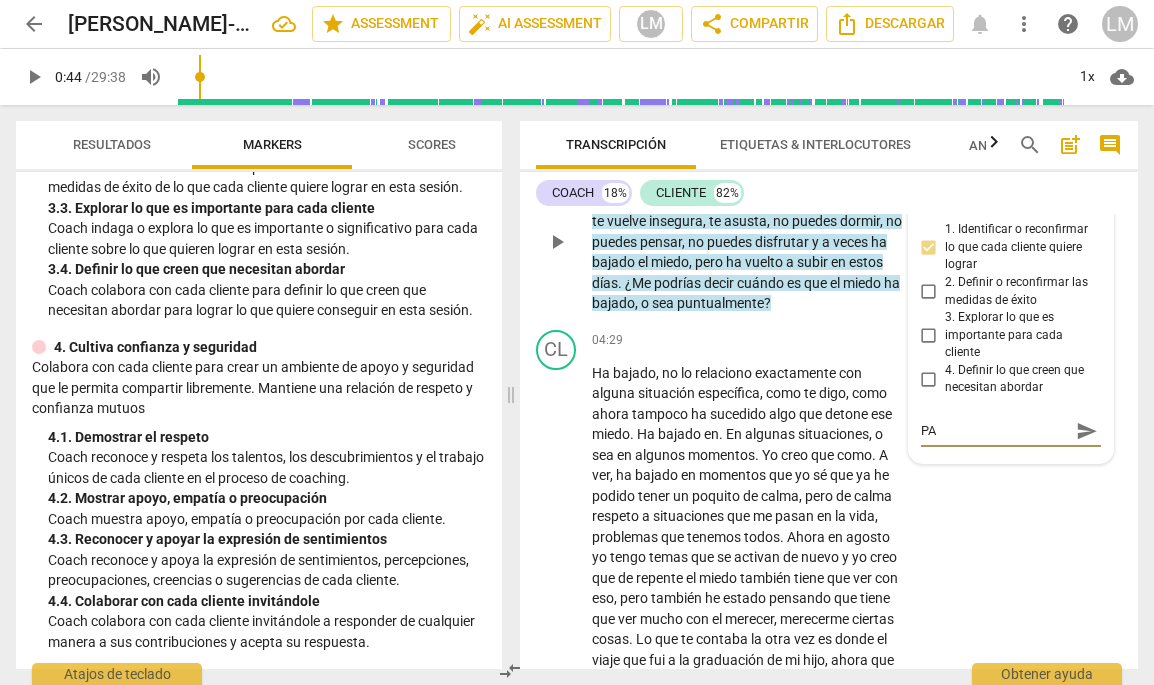 type on "PAa" 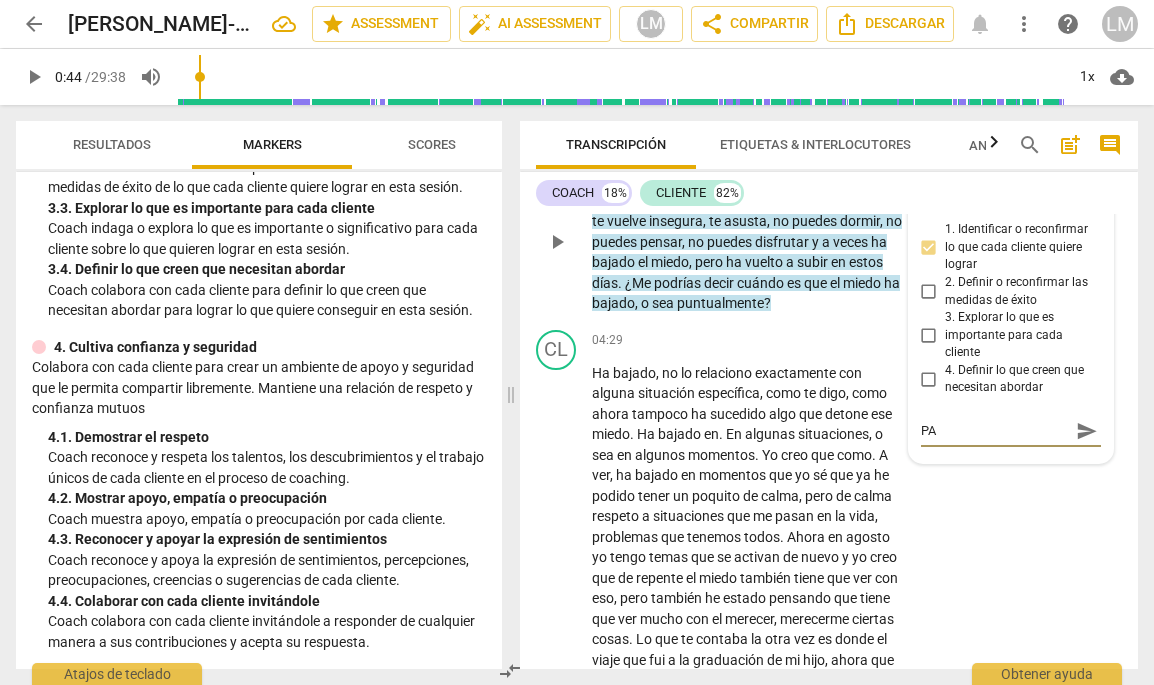 type on "PAa" 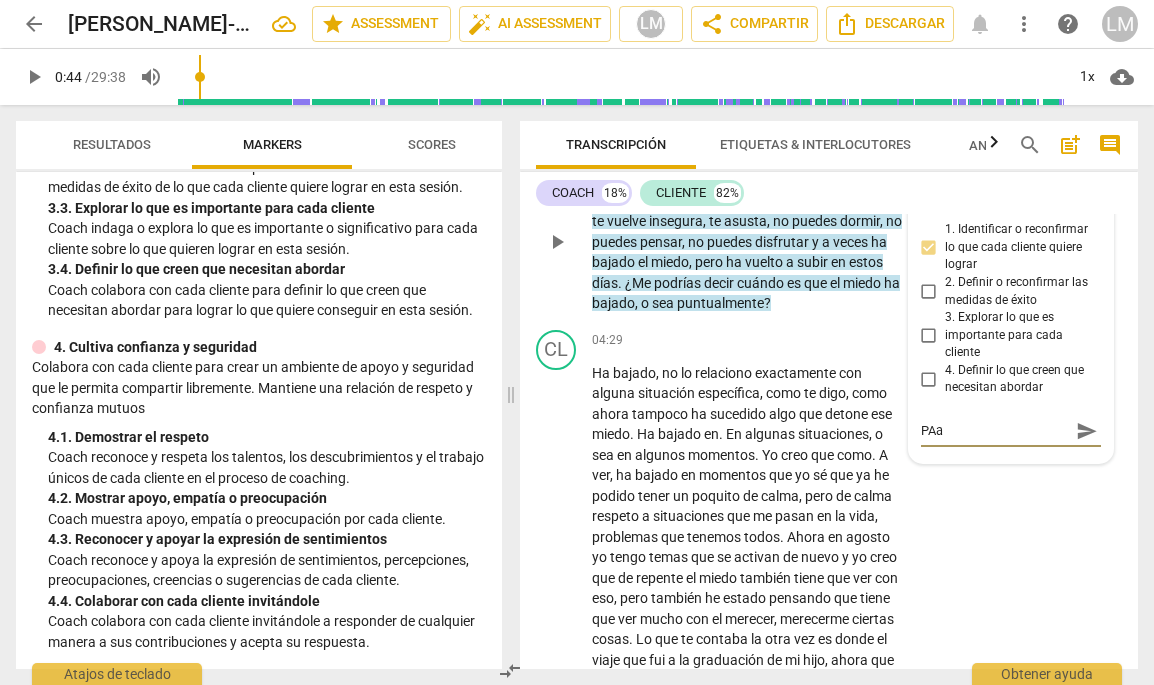 type on "PA" 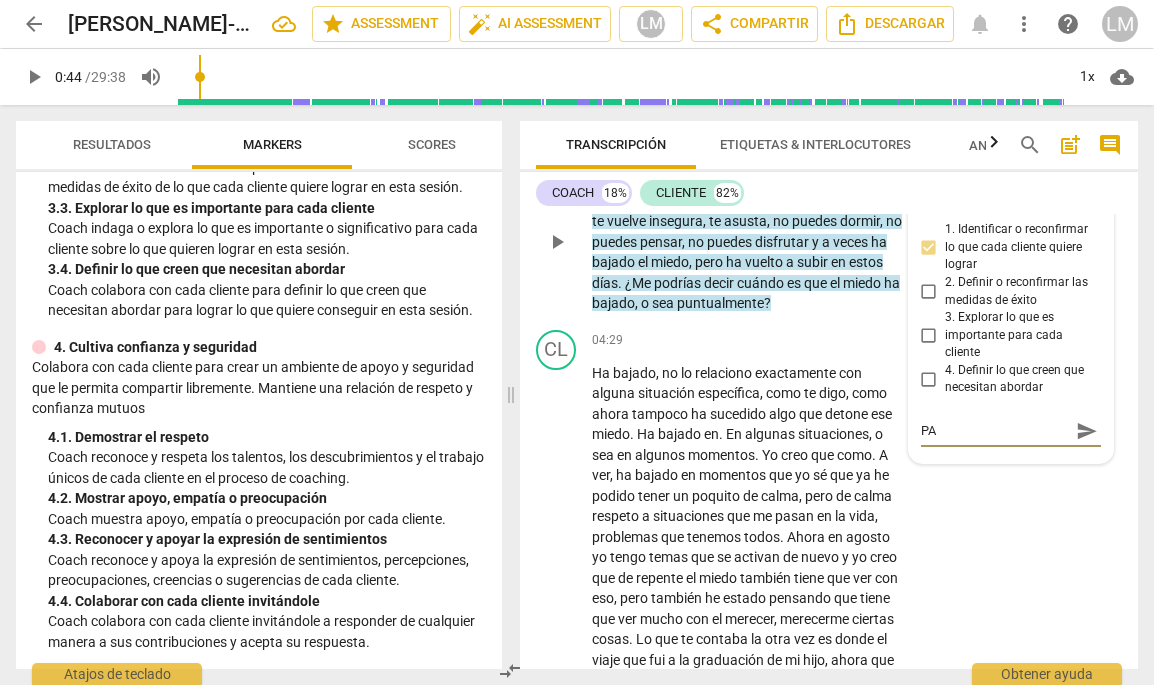 type on "P" 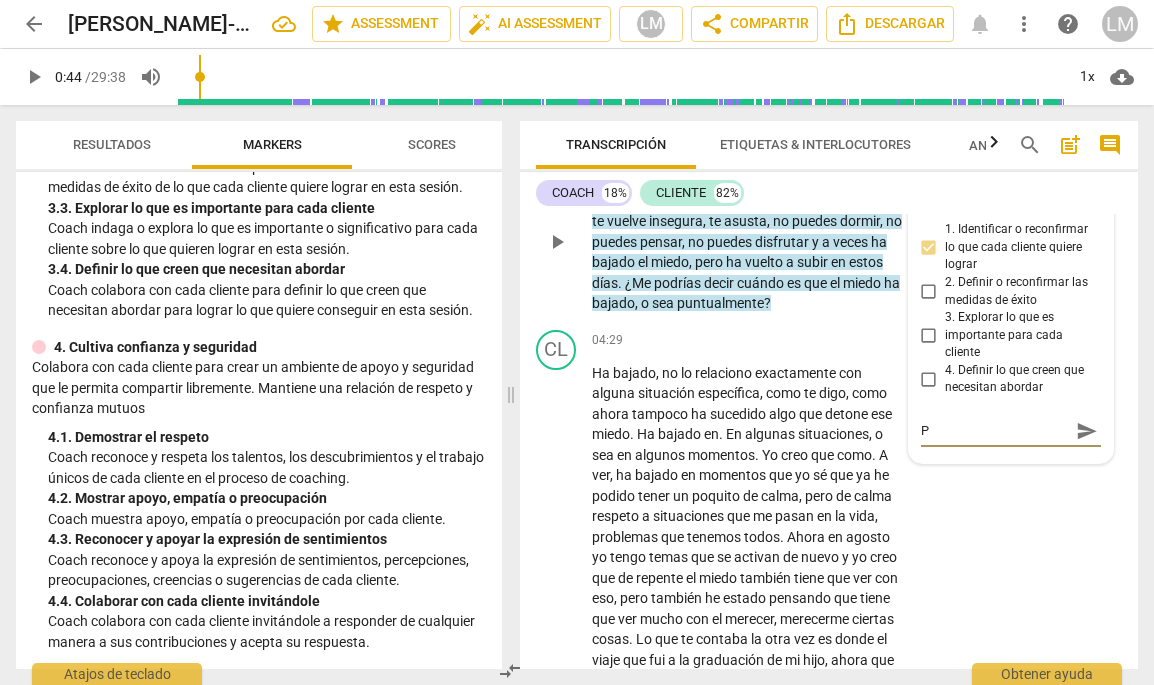 type on "Pa" 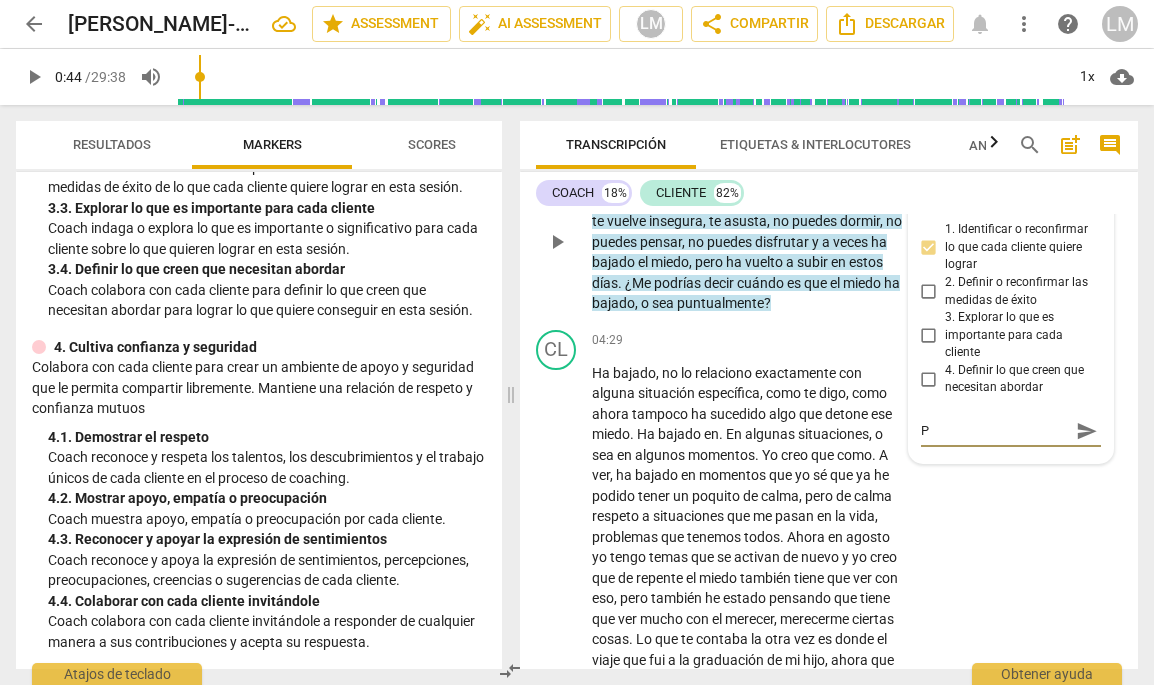 type on "Pa" 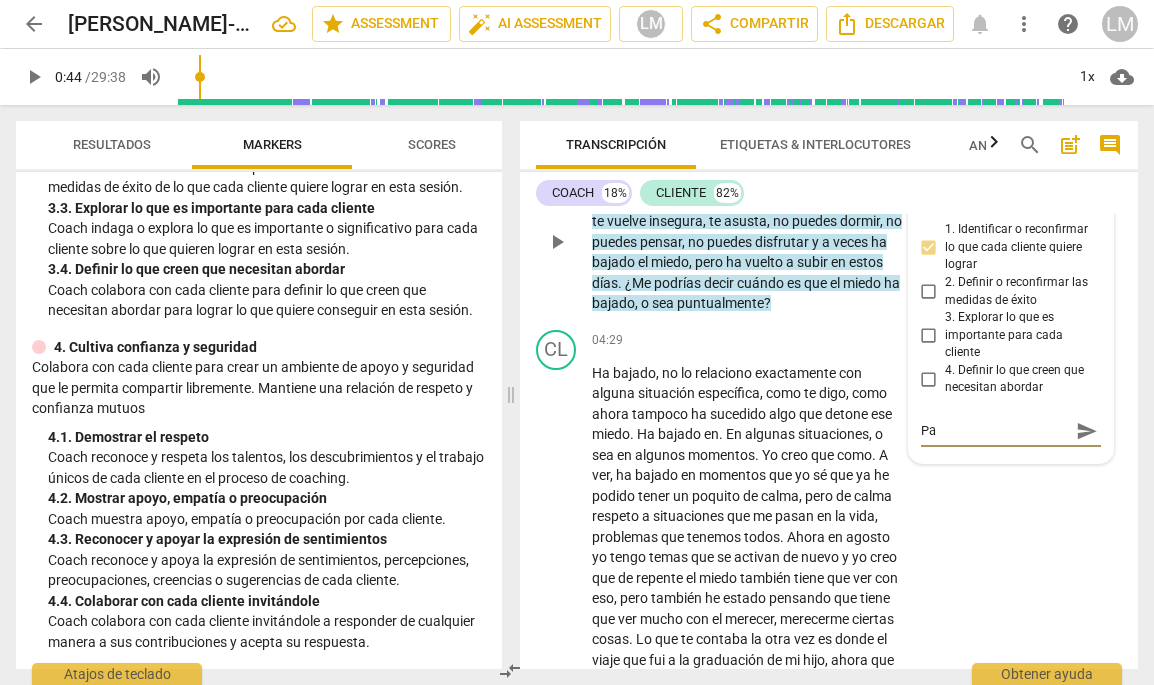 type on "Par" 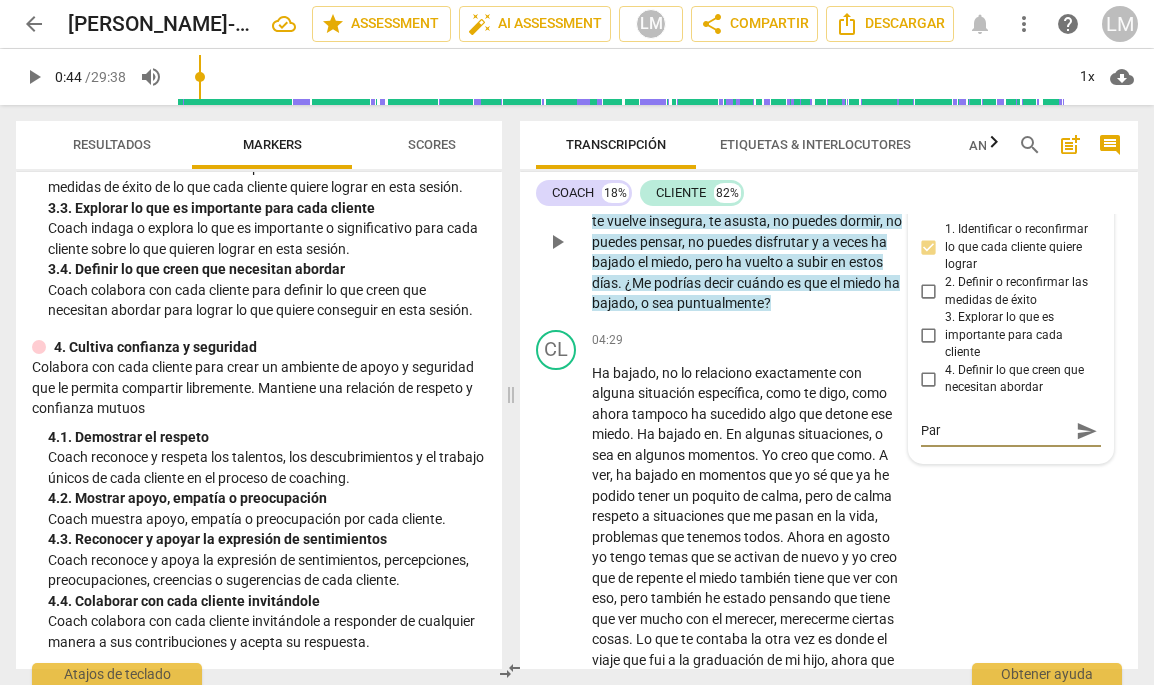 type on "Para" 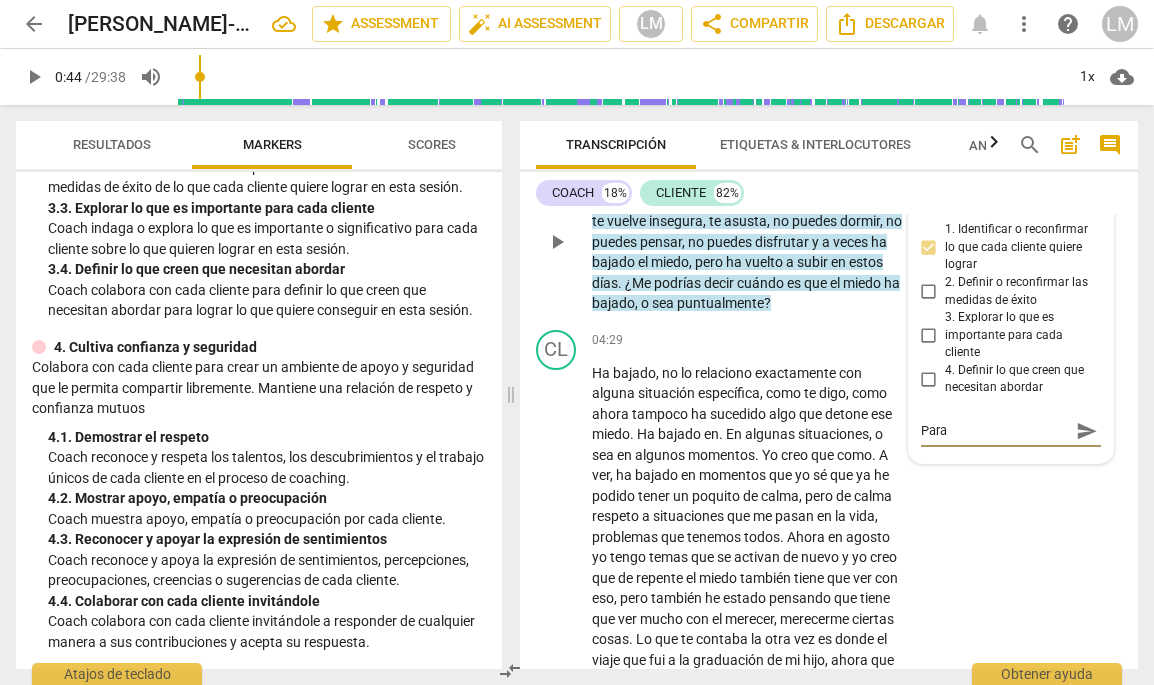 type on "Paraf" 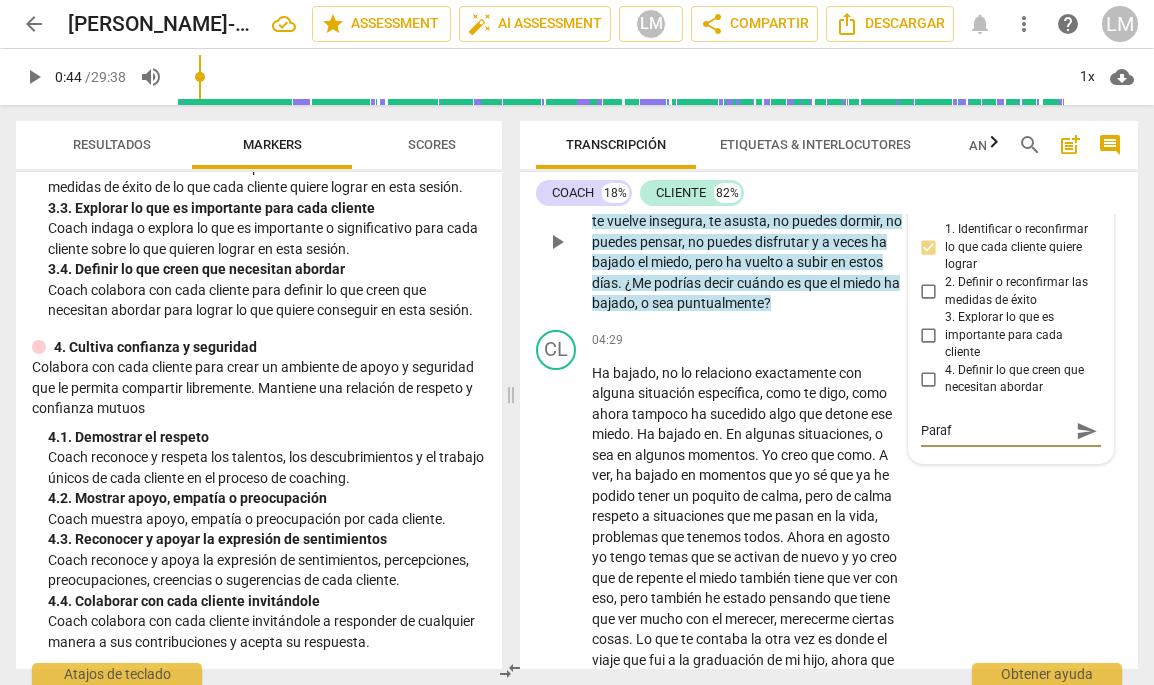 type on "Parafr" 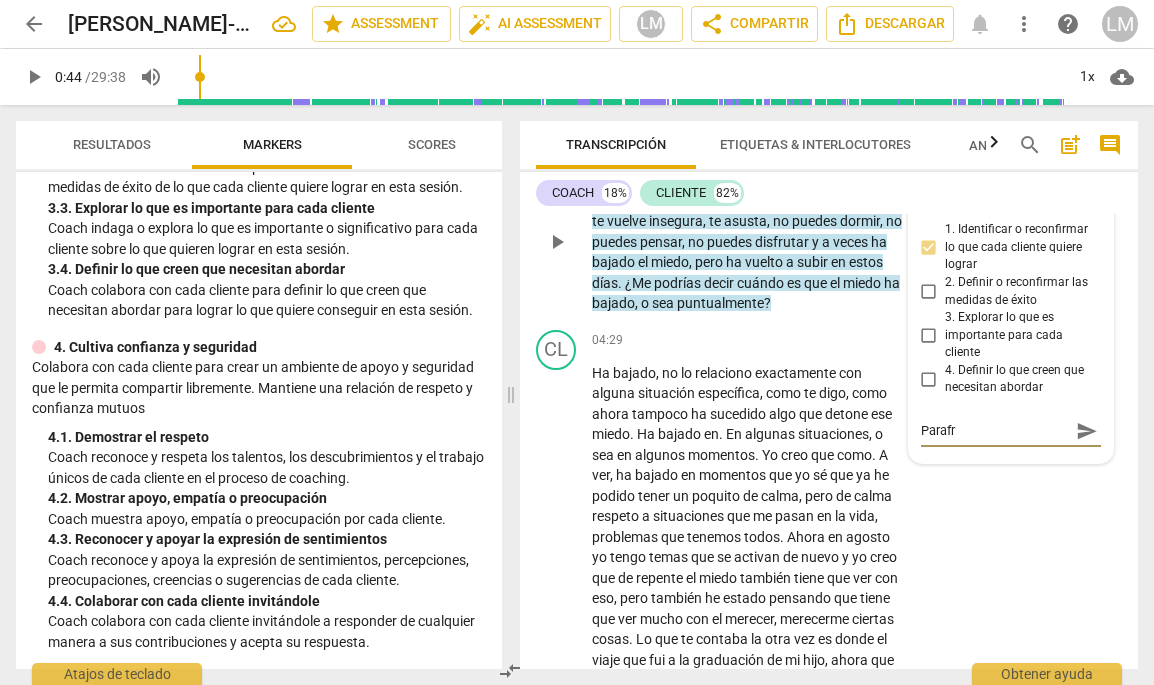 type on "Parafra" 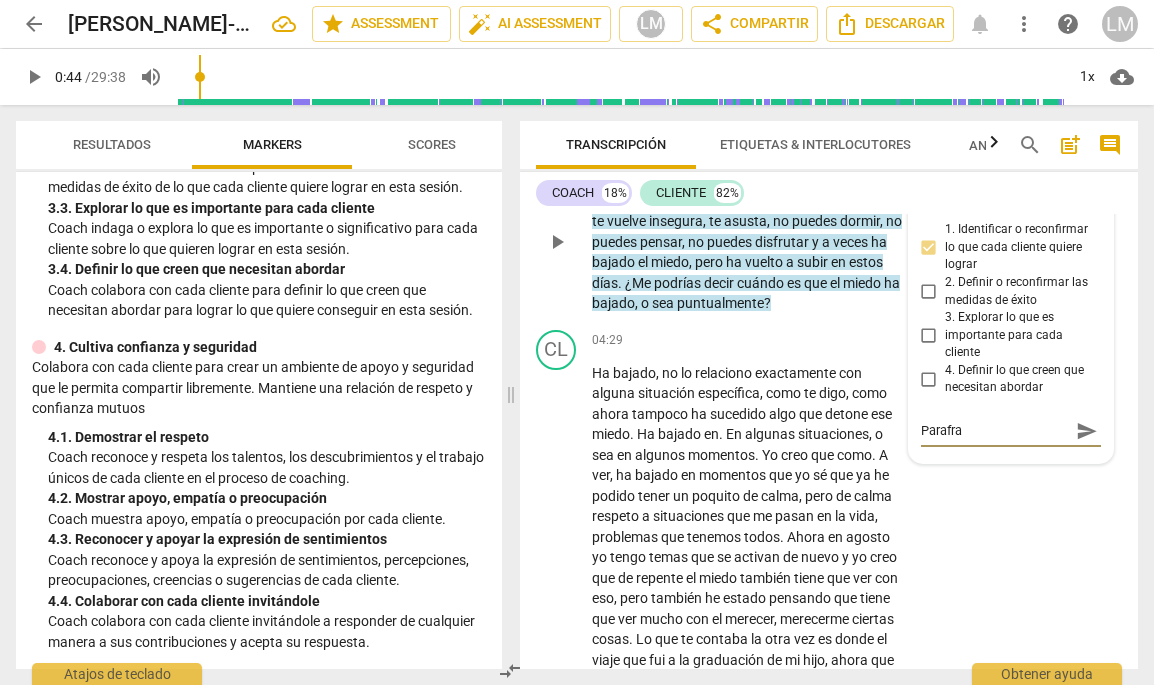 type on "Parafras" 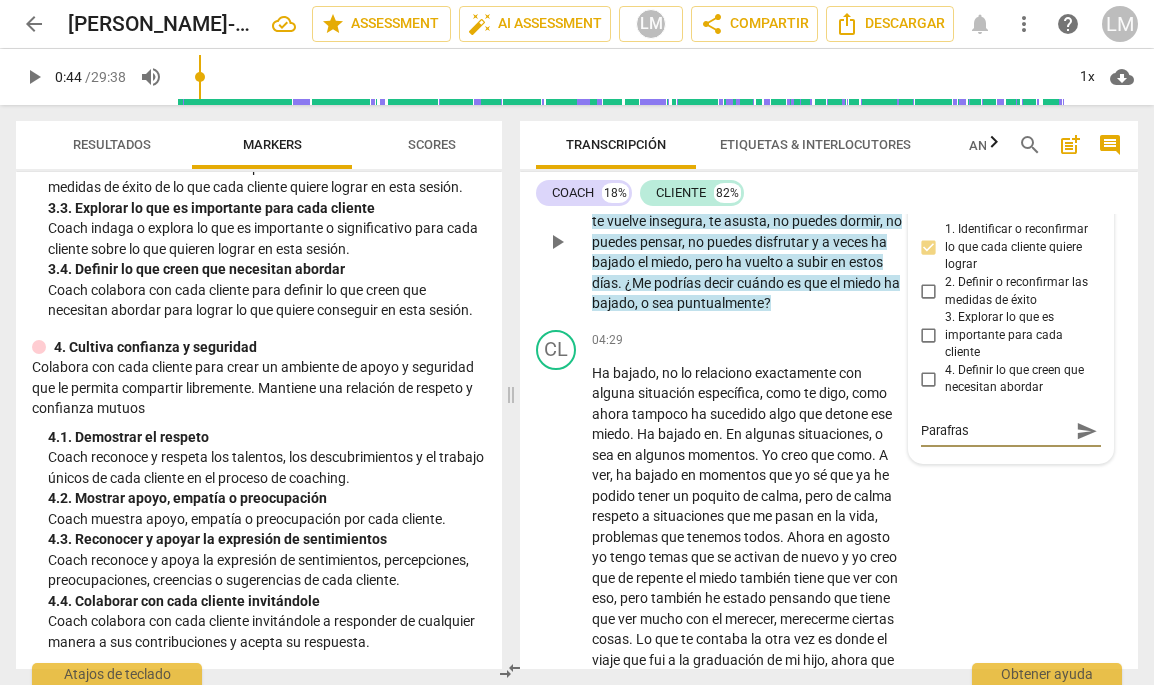 type on "Parafrasé" 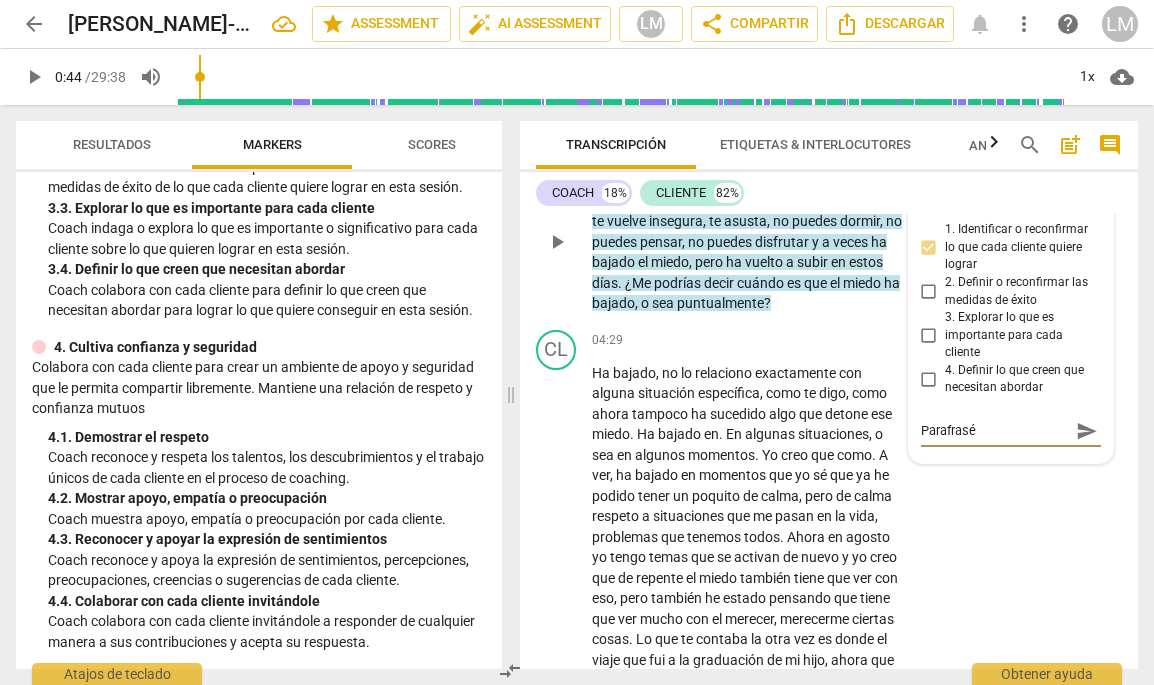 type on "Parafraséo" 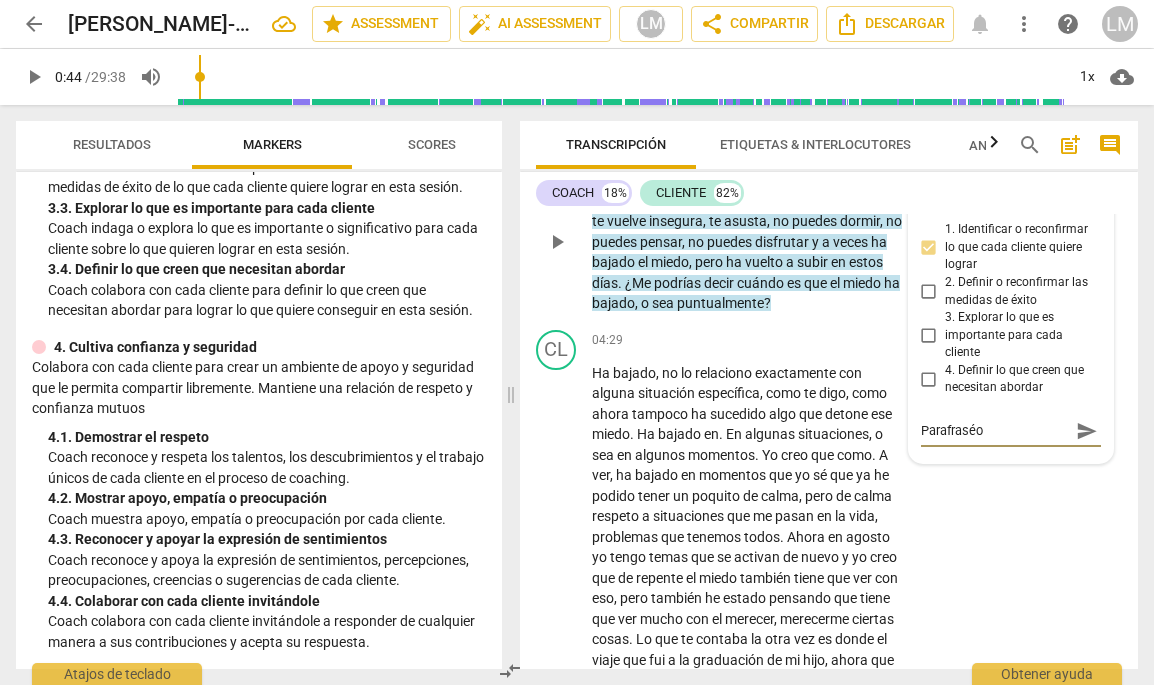 click on "sea" at bounding box center (664, 303) 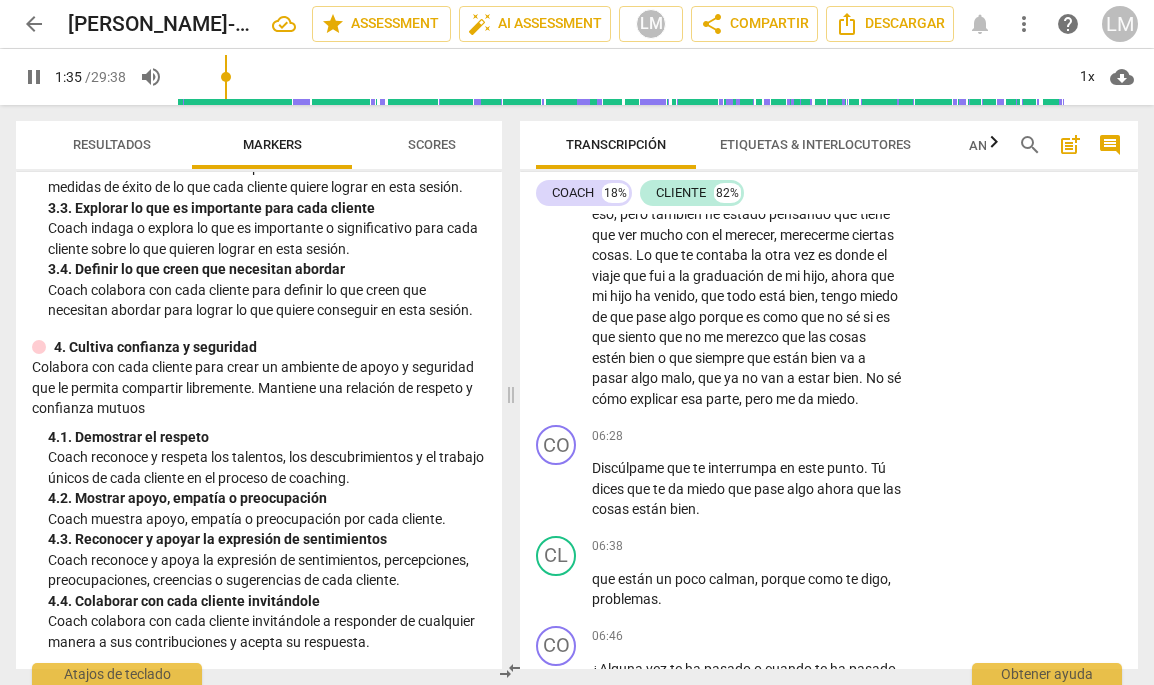 scroll, scrollTop: 1697, scrollLeft: 0, axis: vertical 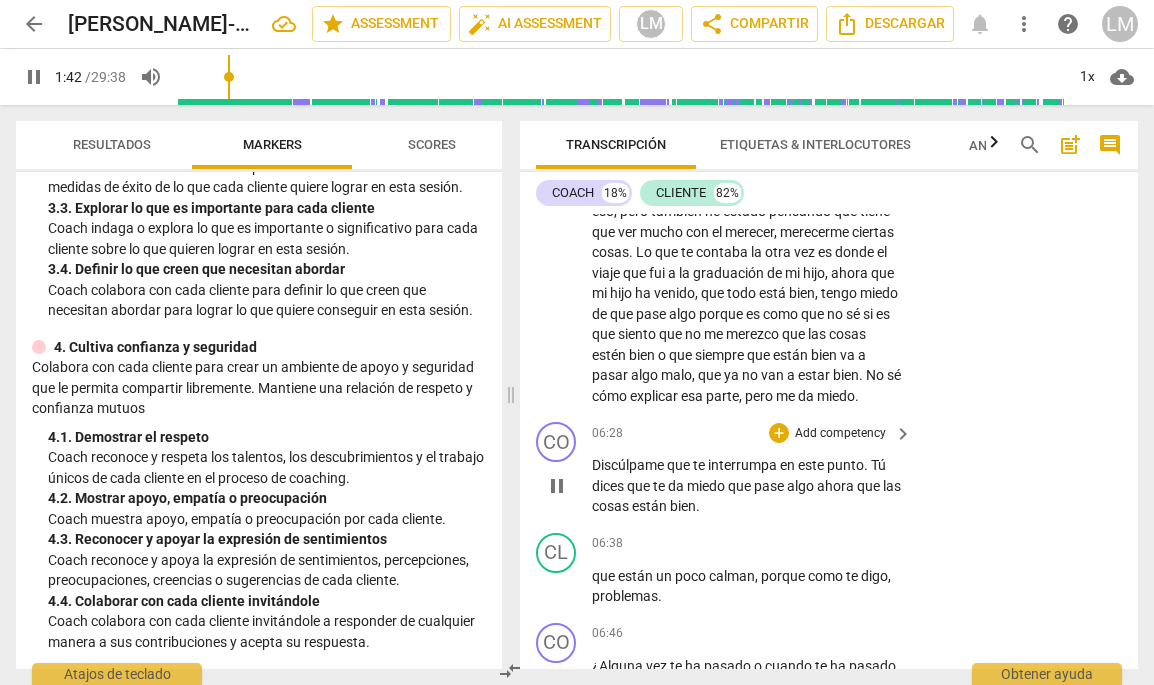 click on "Add competency" at bounding box center (840, 434) 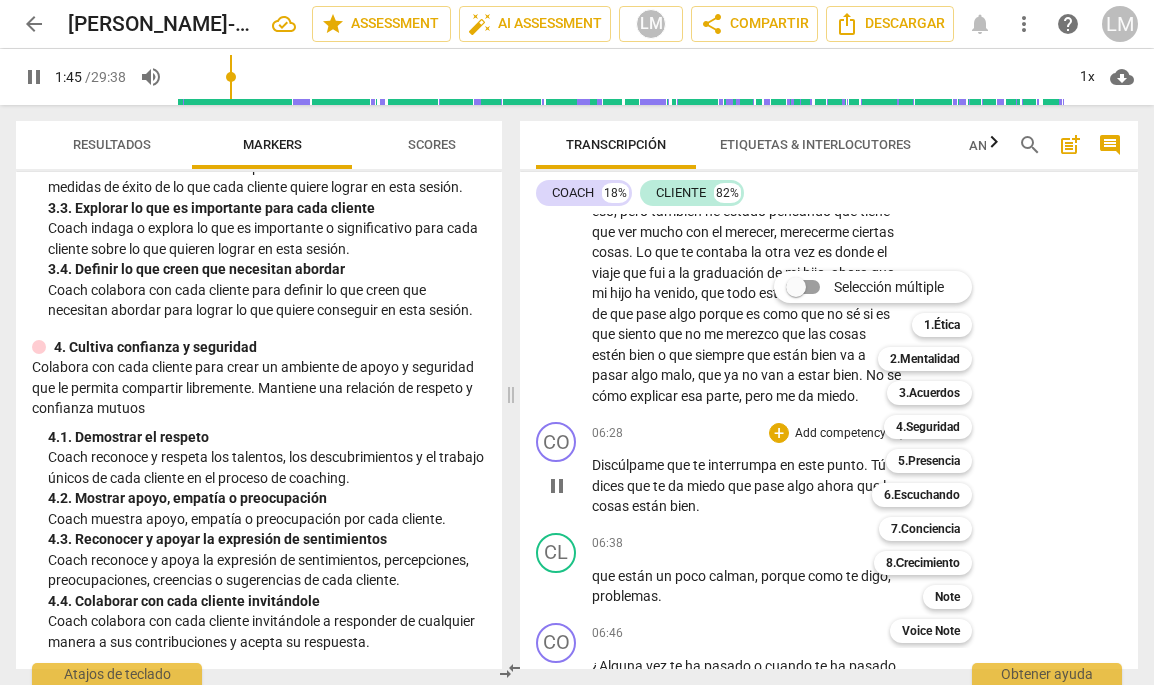 scroll, scrollTop: 657, scrollLeft: 0, axis: vertical 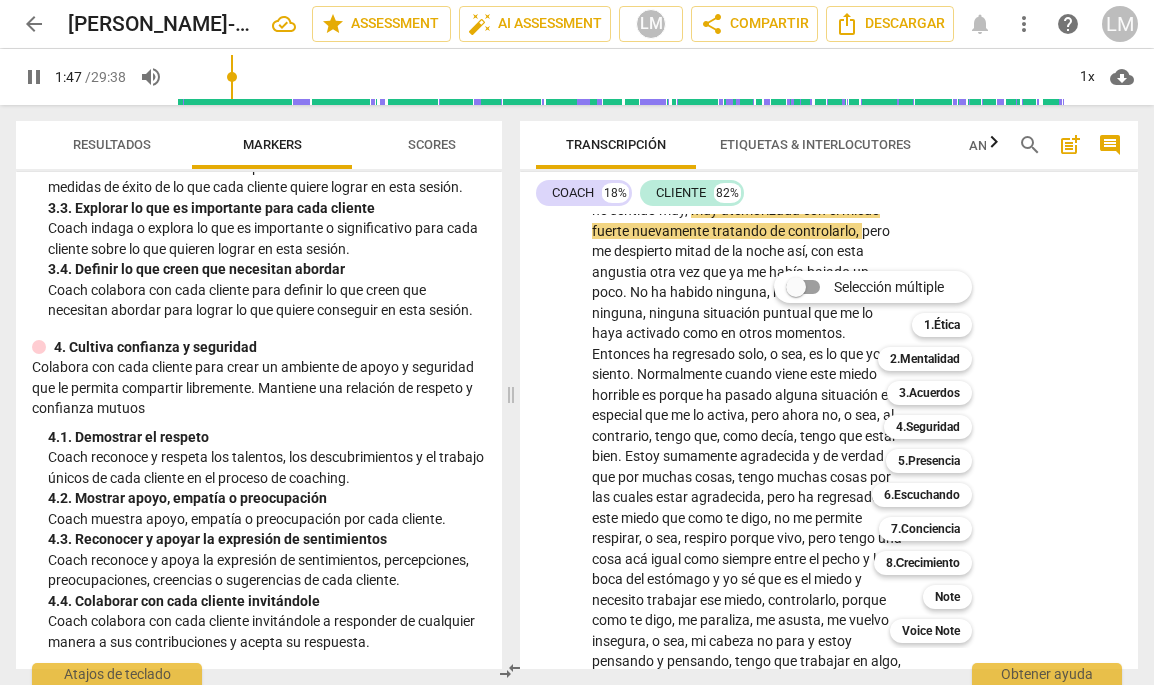 click at bounding box center [577, 342] 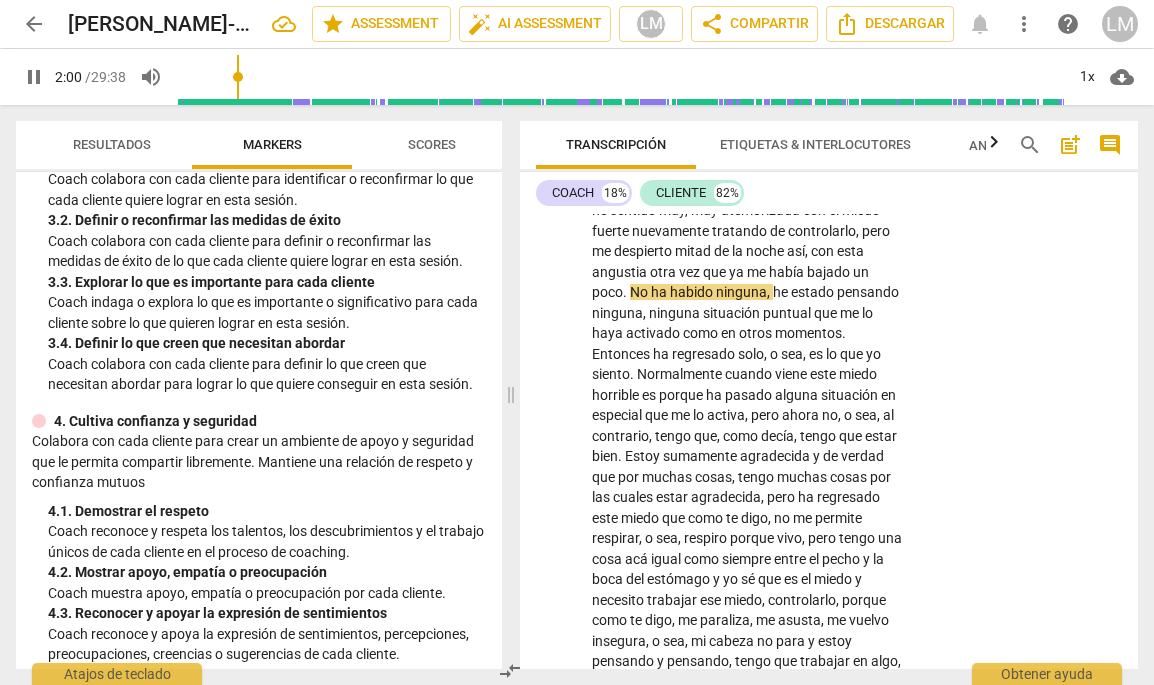 scroll, scrollTop: 348, scrollLeft: 0, axis: vertical 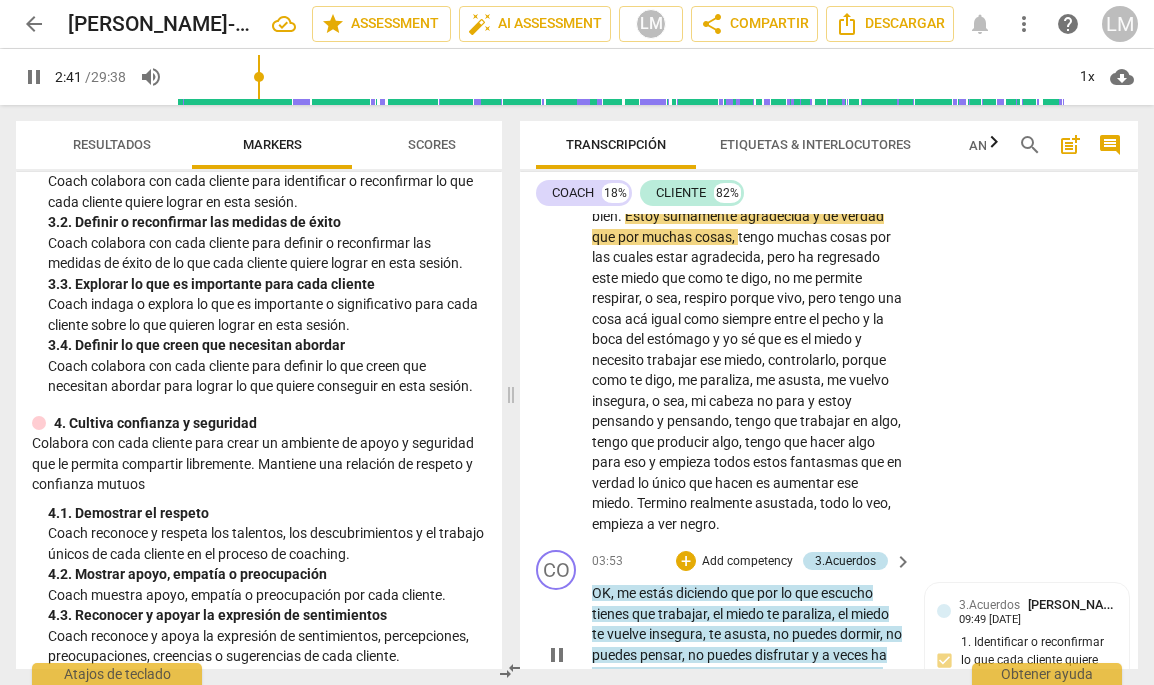 click on "sumamente" at bounding box center [701, 216] 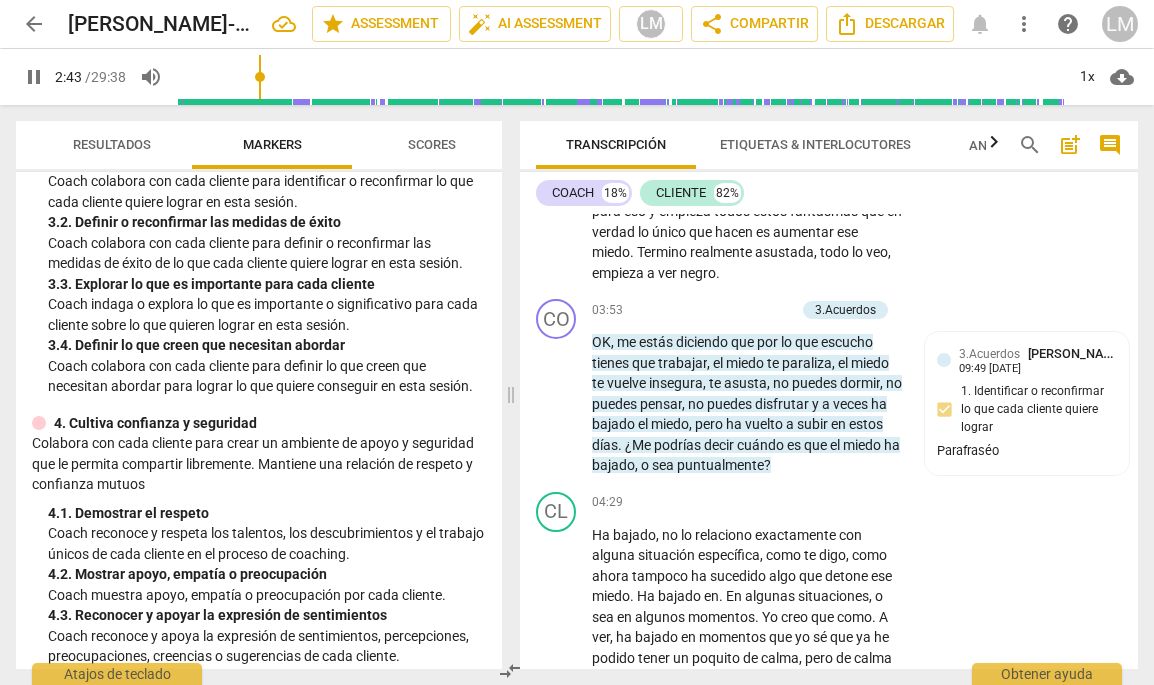 scroll, scrollTop: 1172, scrollLeft: 0, axis: vertical 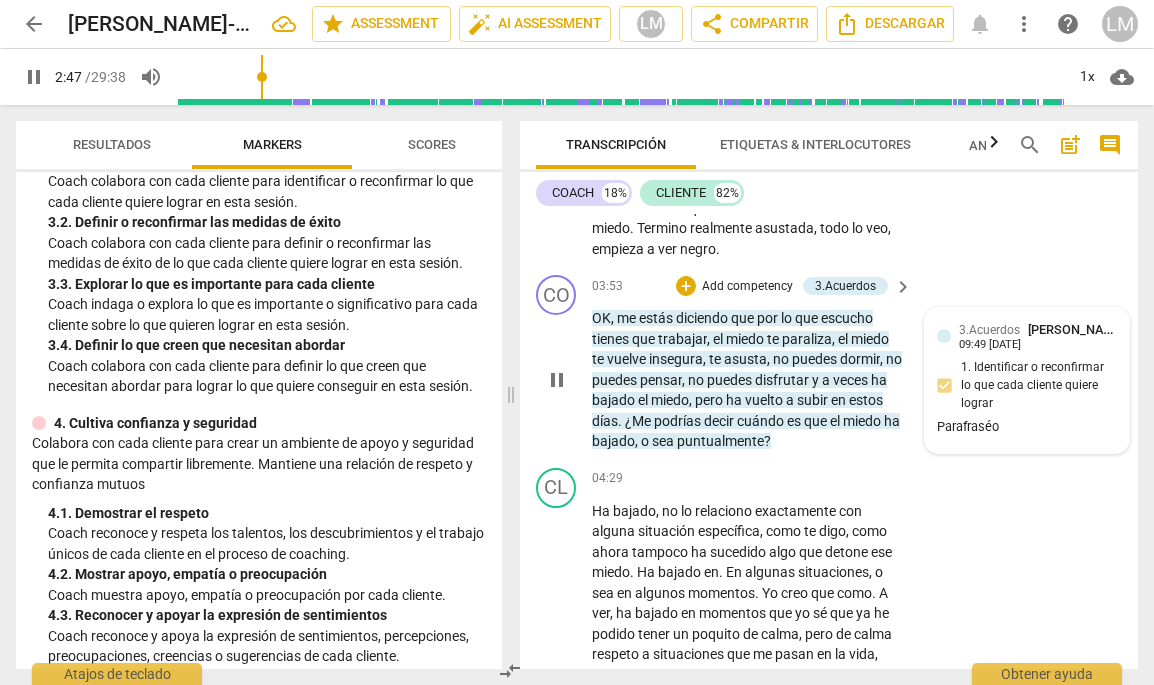 click at bounding box center [944, 336] 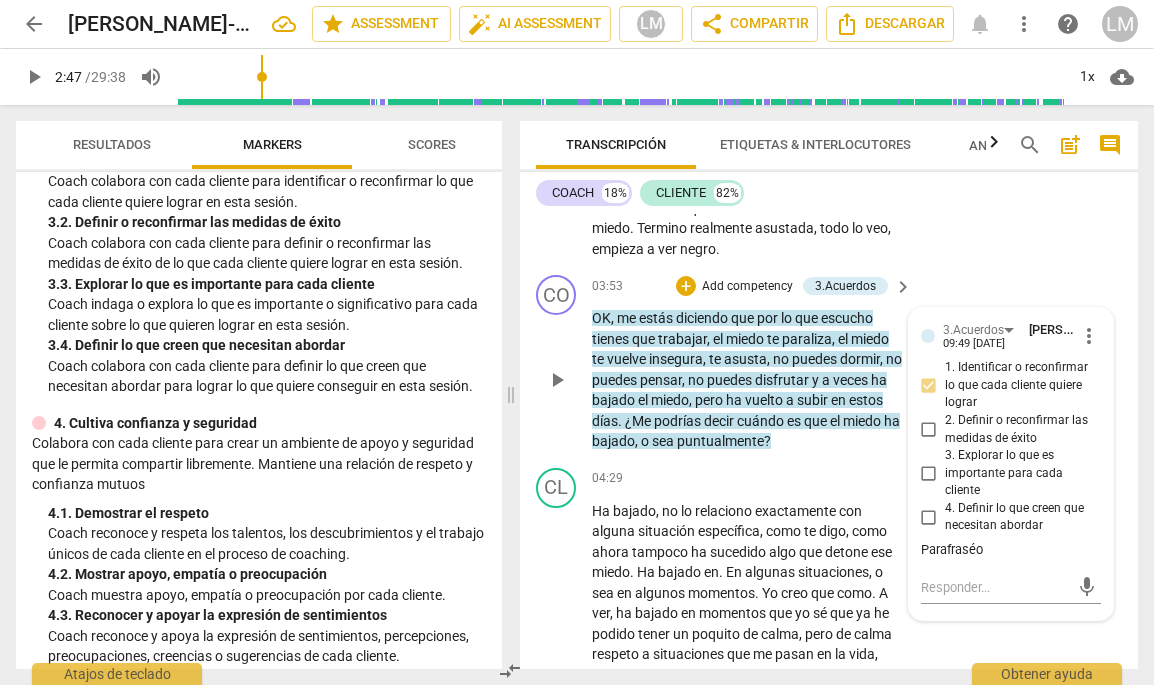 click on "3. Explorar lo que es importante para cada cliente" at bounding box center (929, 474) 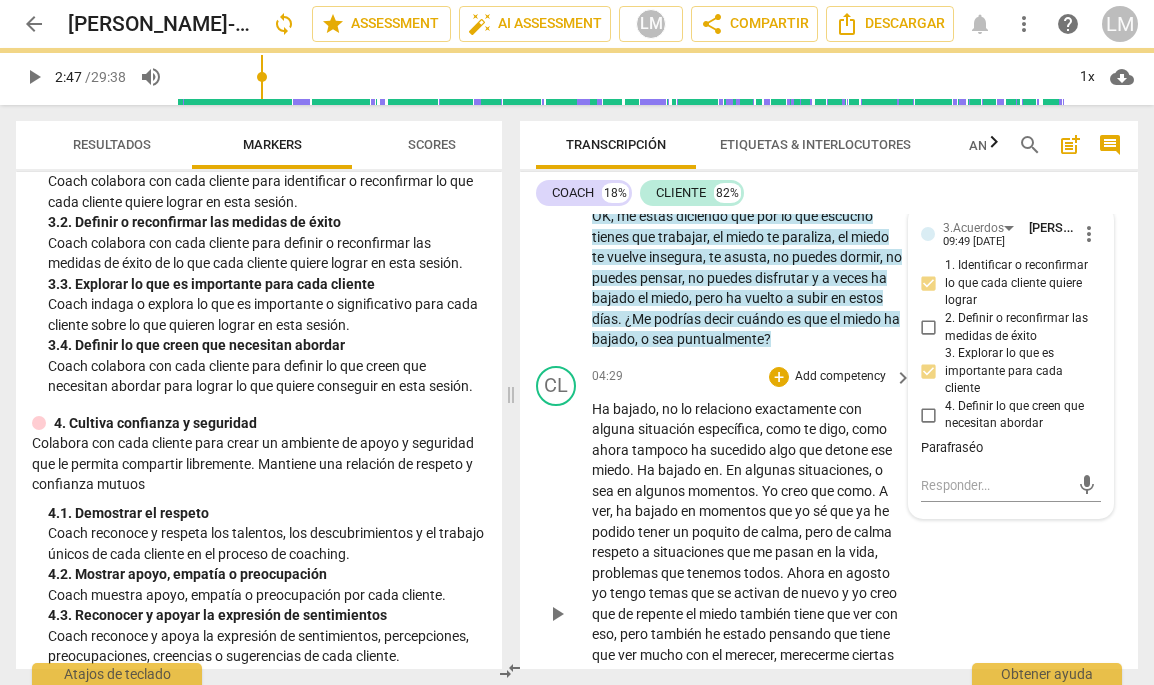 scroll, scrollTop: 1347, scrollLeft: 0, axis: vertical 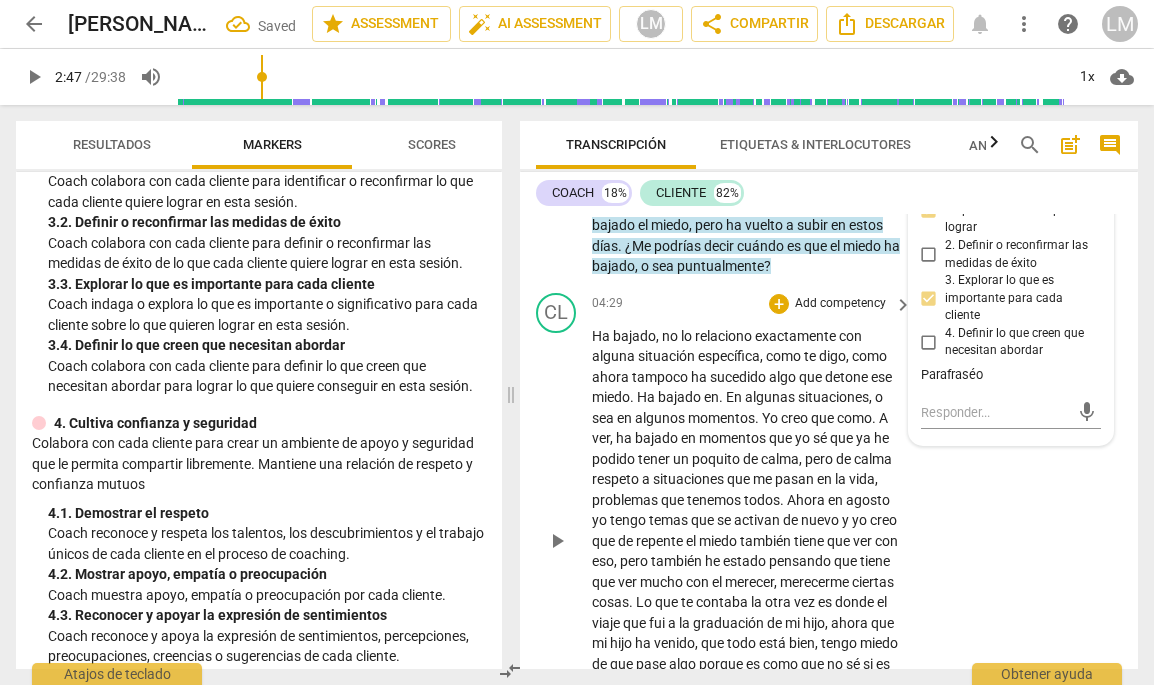 click on "CL play_arrow pause" at bounding box center [564, 525] 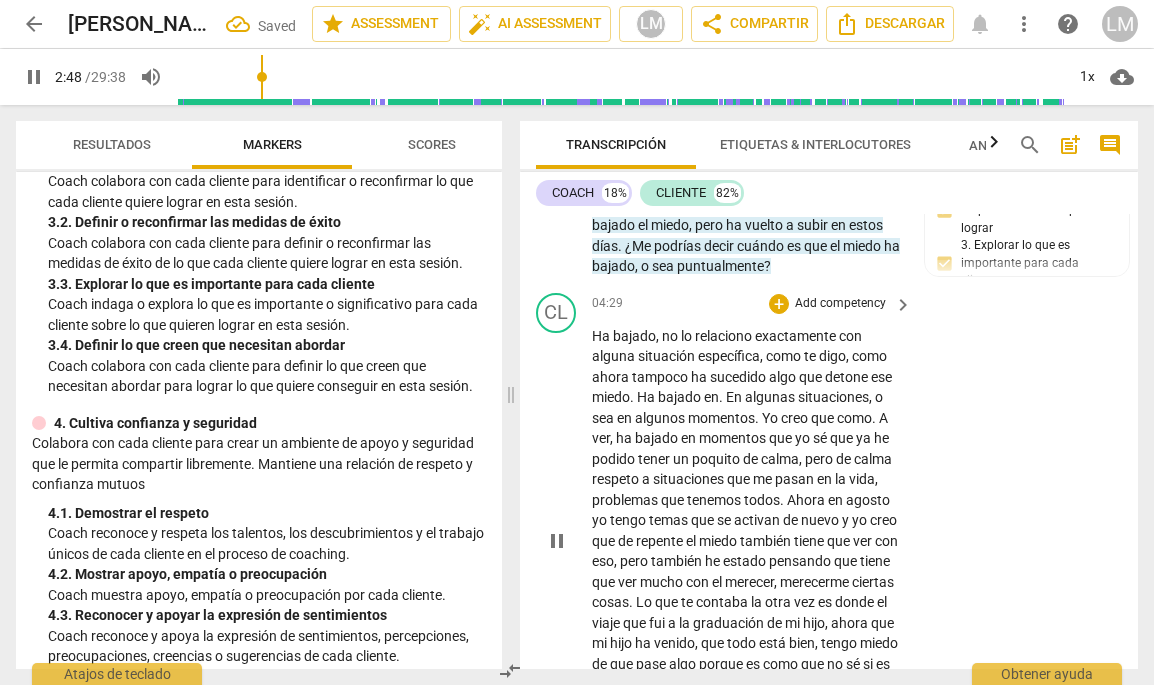 click on "play_arrow pause" at bounding box center (566, 542) 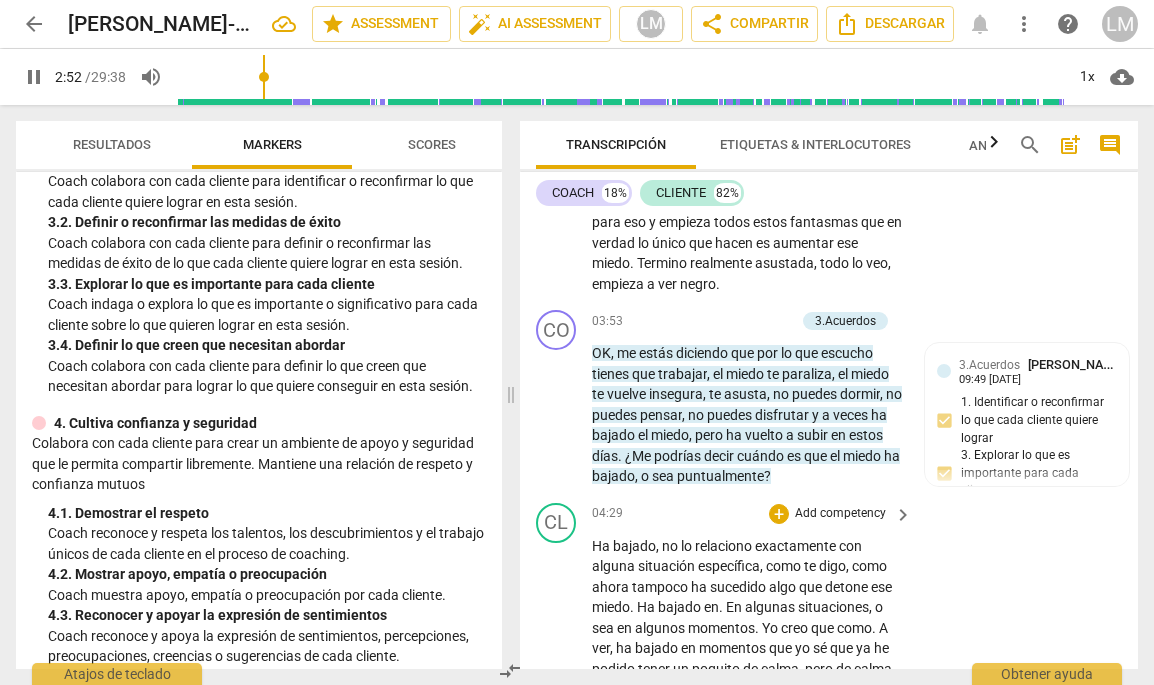 scroll, scrollTop: 1222, scrollLeft: 0, axis: vertical 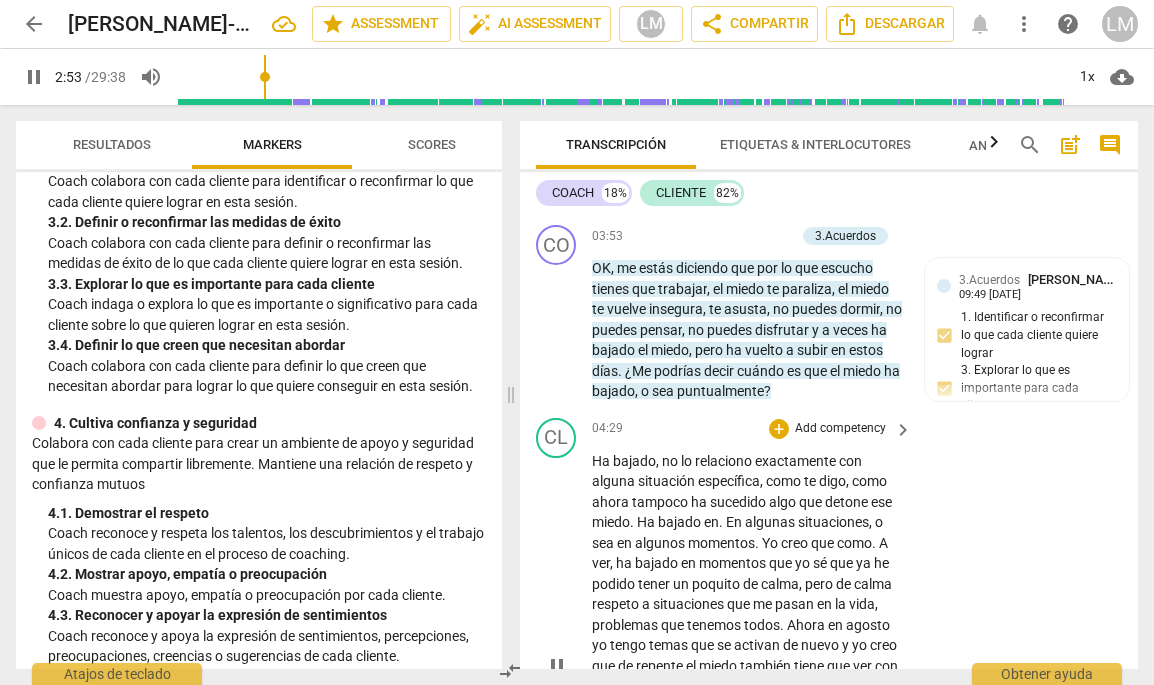 click on "CL play_arrow pause" at bounding box center [564, 650] 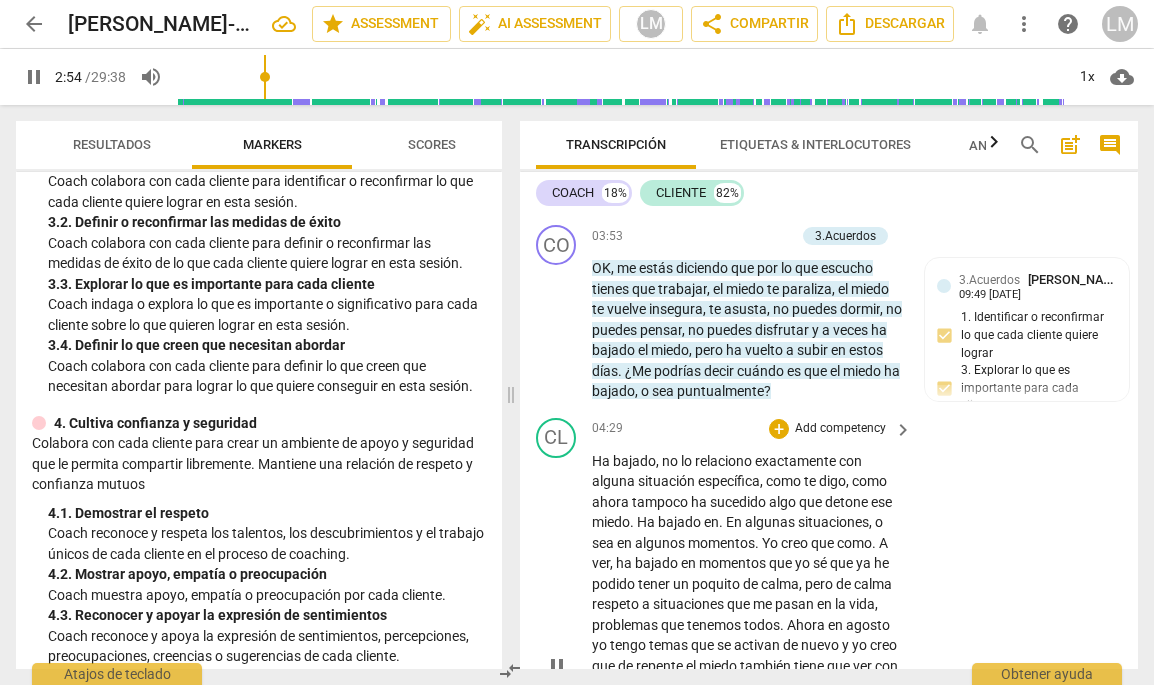 click on "Ha" at bounding box center [602, 461] 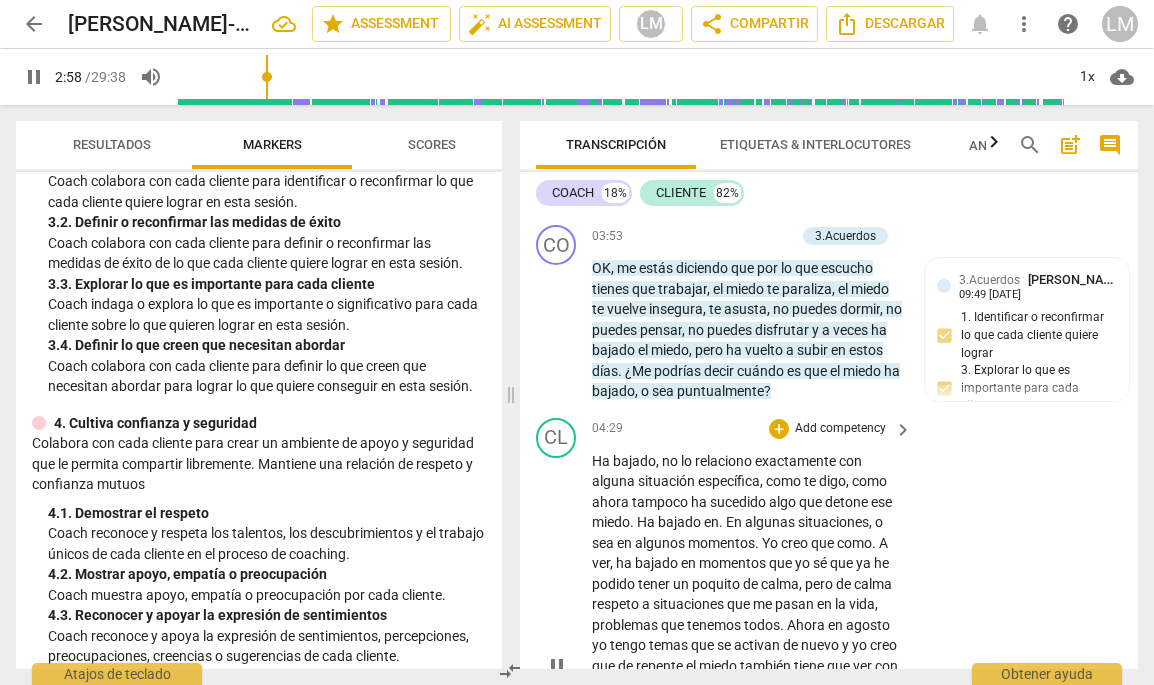 click on "play_arrow pause" at bounding box center (566, 667) 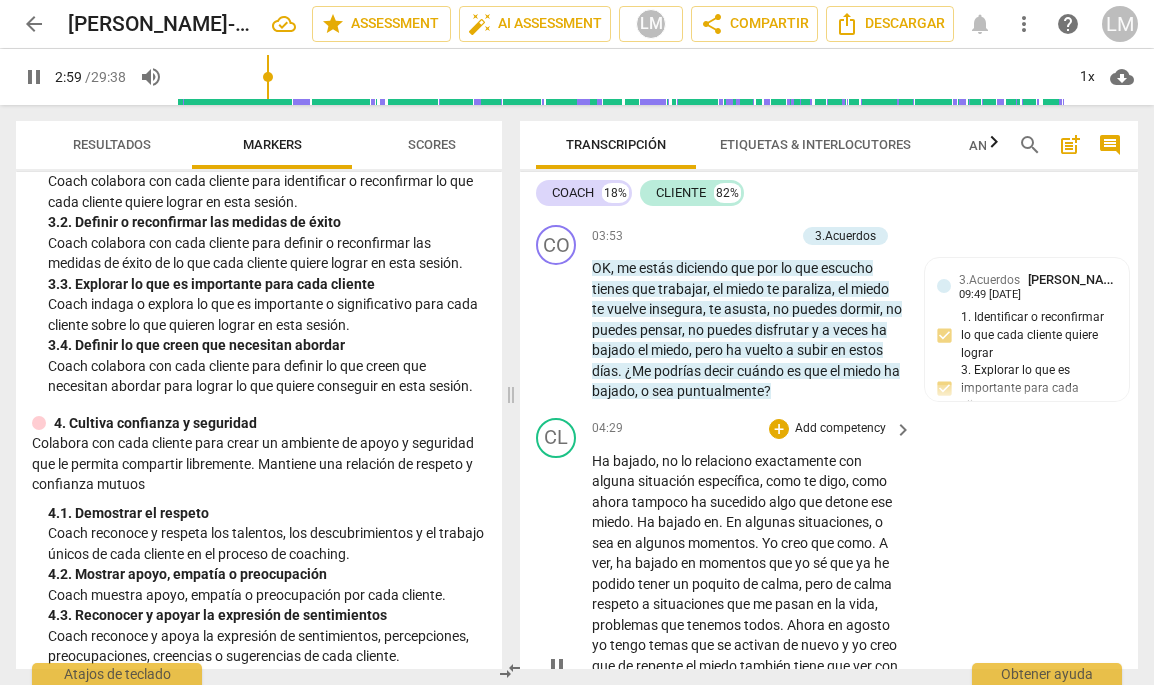 click on "04:29 + Add competency keyboard_arrow_right Ha   bajado ,   no   lo   relaciono   exactamente   con   alguna   situación   específica ,   como   te   digo ,   como   ahora   tampoco   ha   sucedido   algo   que   detone   ese   miedo .   Ha   bajado   en .   En   algunas   situaciones ,   o   sea   en   algunos   momentos .   Yo   creo   que   como .   A   ver ,   ha   bajado   en   momentos   que   yo   sé   que   ya   he   podido   tener   un   poquito   de   calma ,   pero   de   calma   respeto   a   situaciones   que   me   pasan   en   la   vida ,   problemas   que   tenemos   todos .   Ahora   en   agosto   yo   tengo   temas   que   se   activan   de   nuevo   y   yo   creo   que   de   repente   el   miedo   también   tiene   que   ver   con   eso ,   pero   también   he   estado   pensando   que   tiene   que   ver   mucho   con   el   merecer ,   merecerme   ciertas   cosas .   Lo   que   te   contaba   la   otra   vez   es   donde   el   viaje   que   fui   a   la   graduación   de   mi   ," at bounding box center (753, 650) 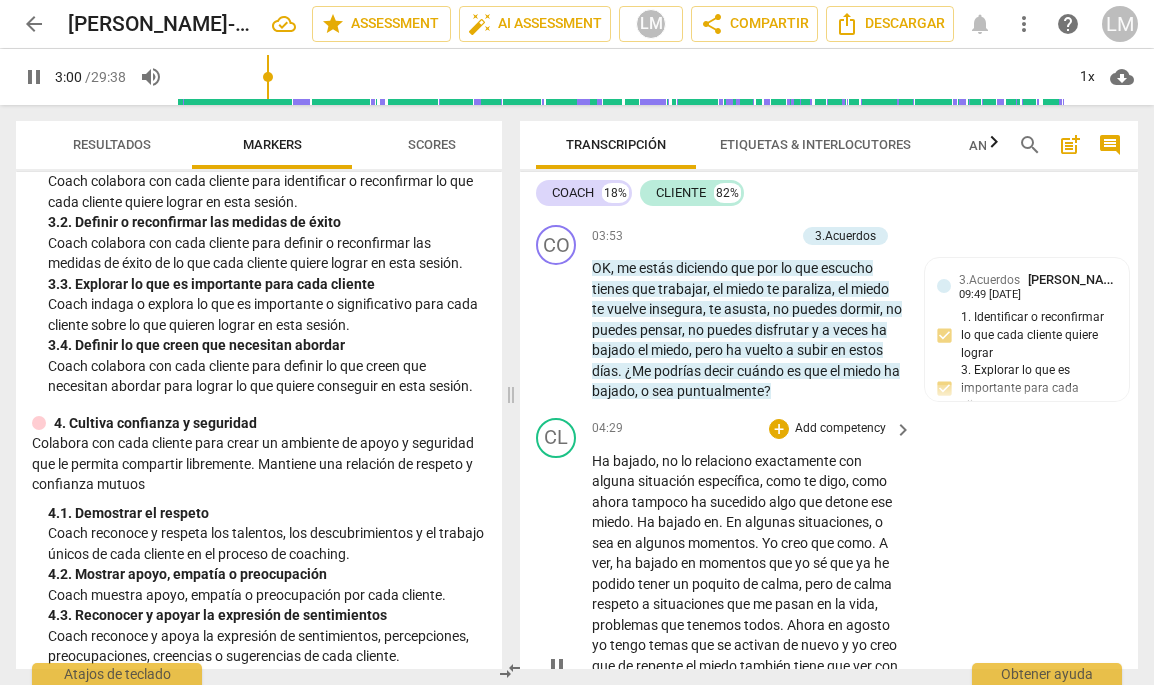 click on "04:29 + Add competency keyboard_arrow_right Ha   bajado ,   no   lo   relaciono   exactamente   con   alguna   situación   específica ,   como   te   digo ,   como   ahora   tampoco   ha   sucedido   algo   que   detone   ese   miedo .   Ha   bajado   en .   En   algunas   situaciones ,   o   sea   en   algunos   momentos .   Yo   creo   que   como .   A   ver ,   ha   bajado   en   momentos   que   yo   sé   que   ya   he   podido   tener   un   poquito   de   calma ,   pero   de   calma   respeto   a   situaciones   que   me   pasan   en   la   vida ,   problemas   que   tenemos   todos .   Ahora   en   agosto   yo   tengo   temas   que   se   activan   de   nuevo   y   yo   creo   que   de   repente   el   miedo   también   tiene   que   ver   con   eso ,   pero   también   he   estado   pensando   que   tiene   que   ver   mucho   con   el   merecer ,   merecerme   ciertas   cosas .   Lo   que   te   contaba   la   otra   vez   es   donde   el   viaje   que   fui   a   la   graduación   de   mi   ," at bounding box center (753, 650) 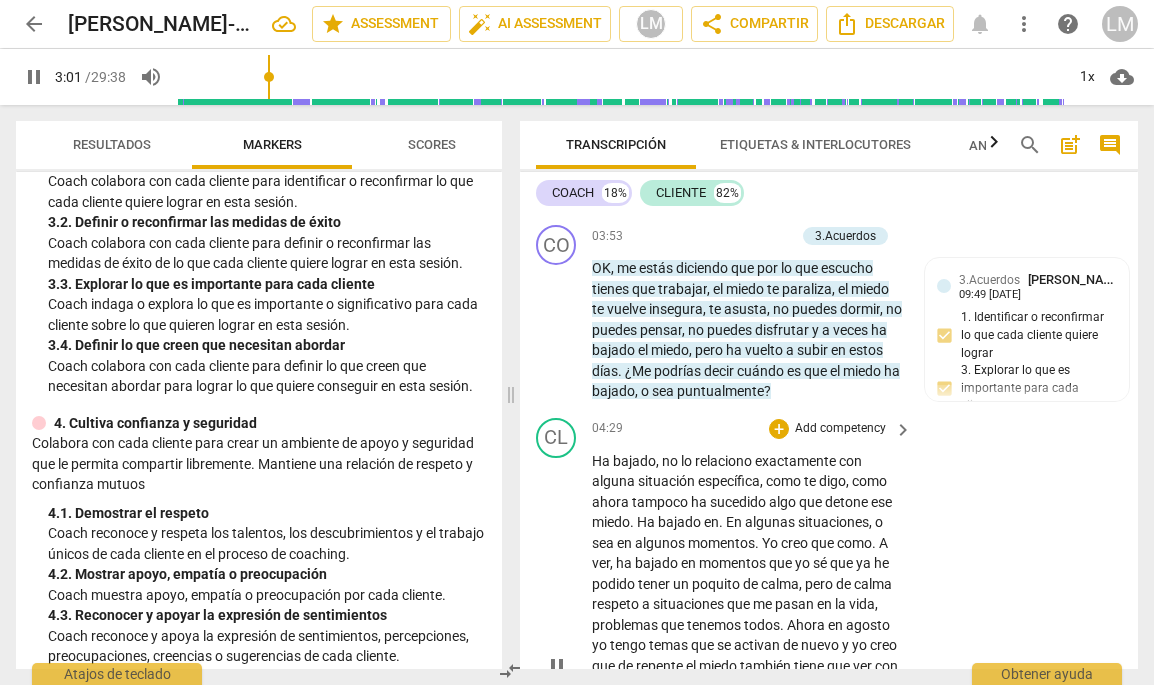 click on "CL play_arrow pause" at bounding box center [564, 650] 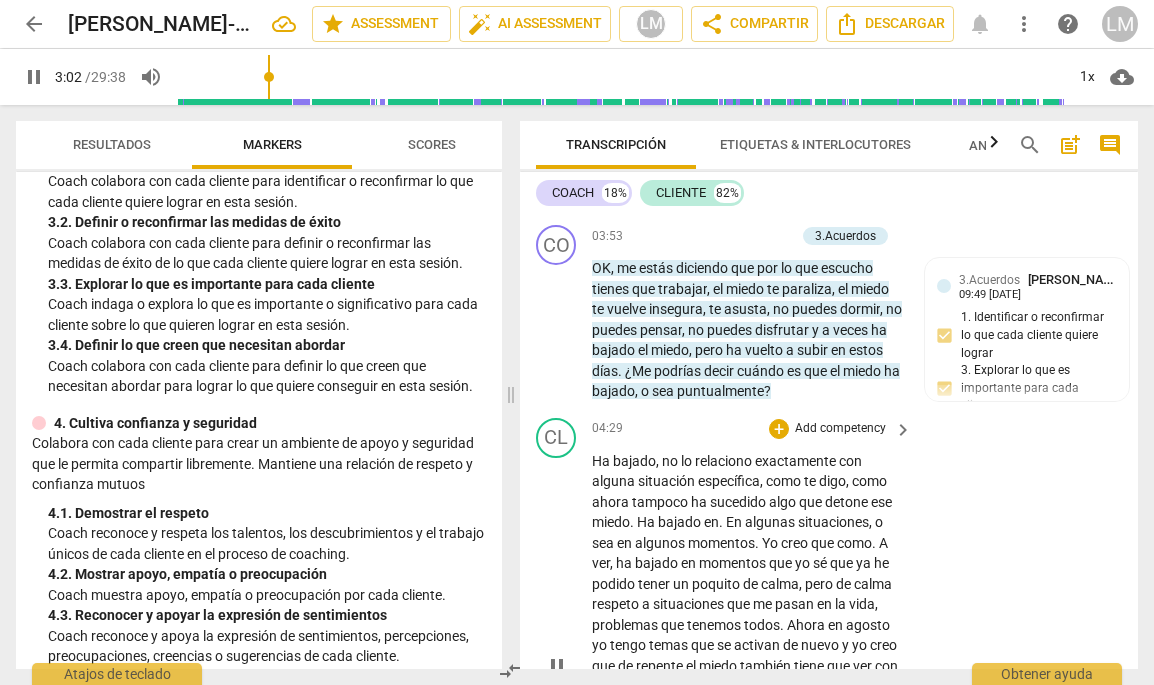 scroll, scrollTop: 997, scrollLeft: 0, axis: vertical 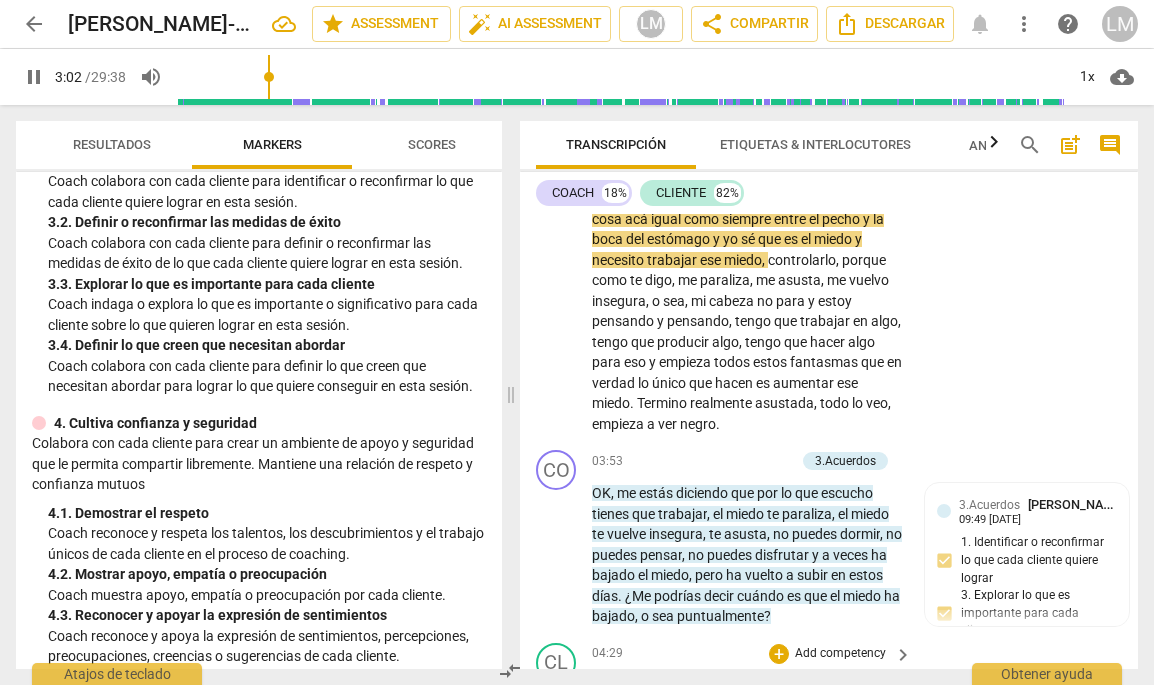 click on "03:53 + Add competency 3.Acuerdos keyboard_arrow_right" at bounding box center (753, 461) 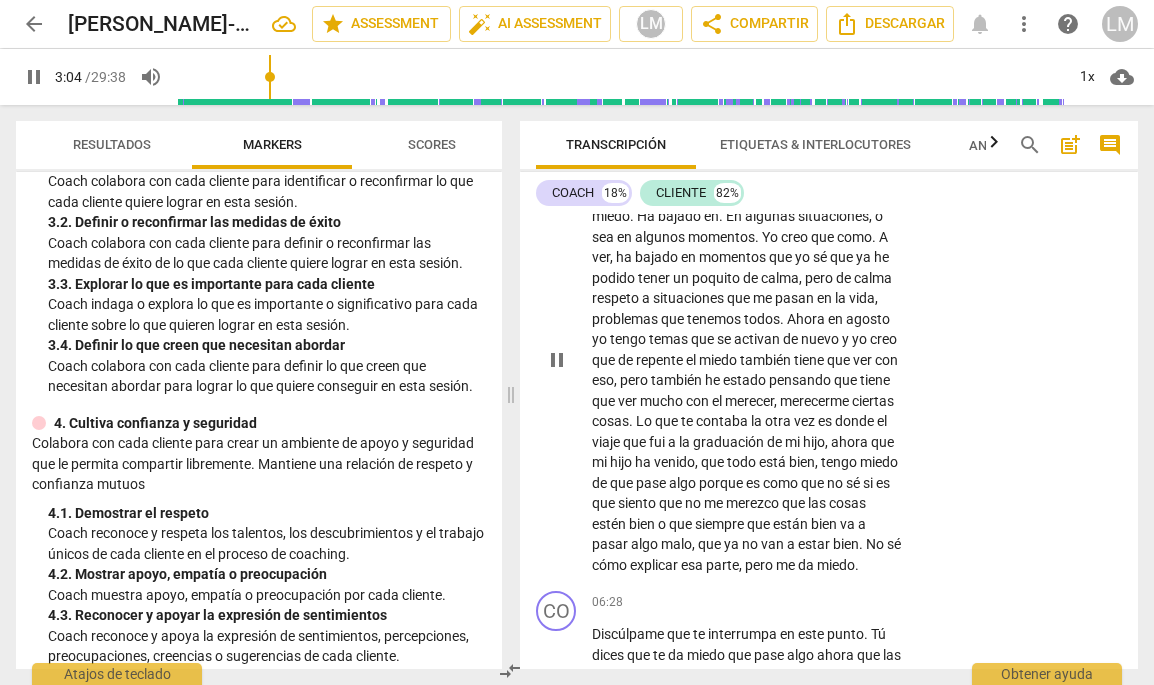 scroll, scrollTop: 1580, scrollLeft: 0, axis: vertical 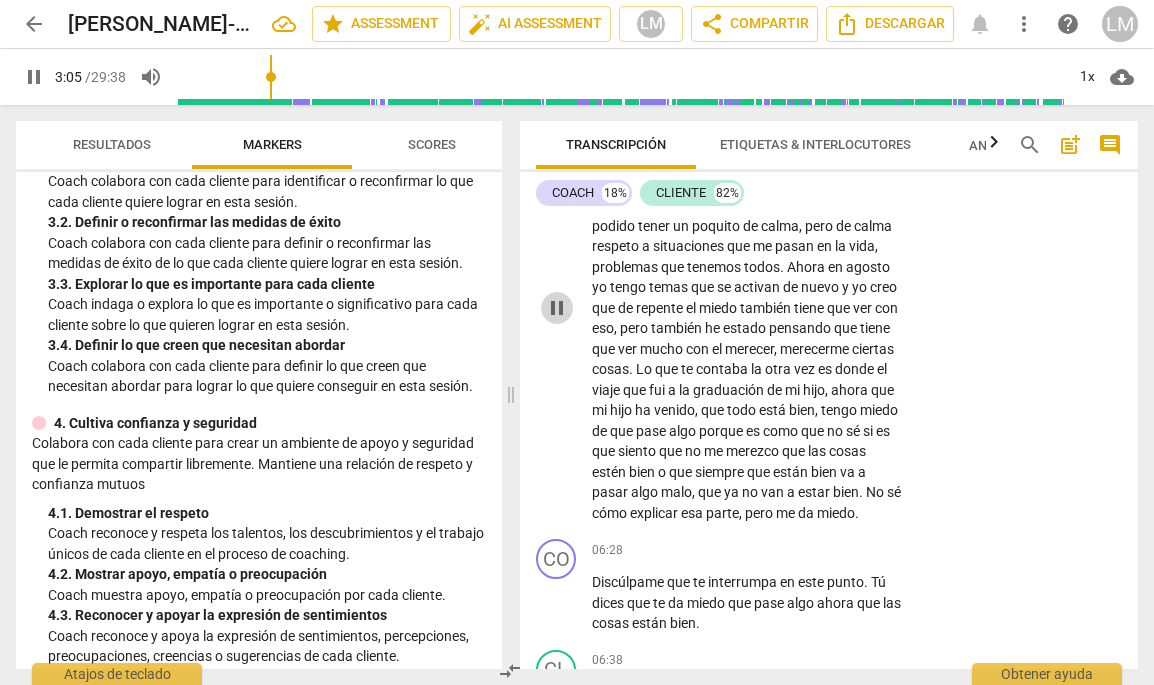click on "pause" at bounding box center [557, 308] 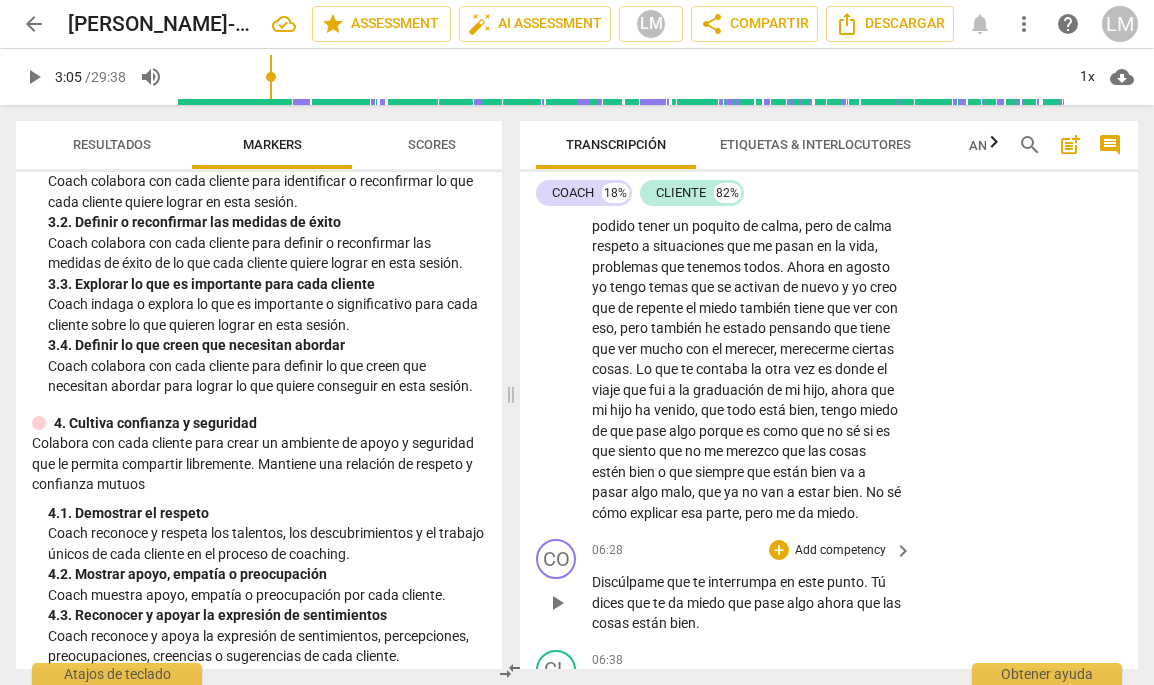 click on "Add competency" at bounding box center [840, 551] 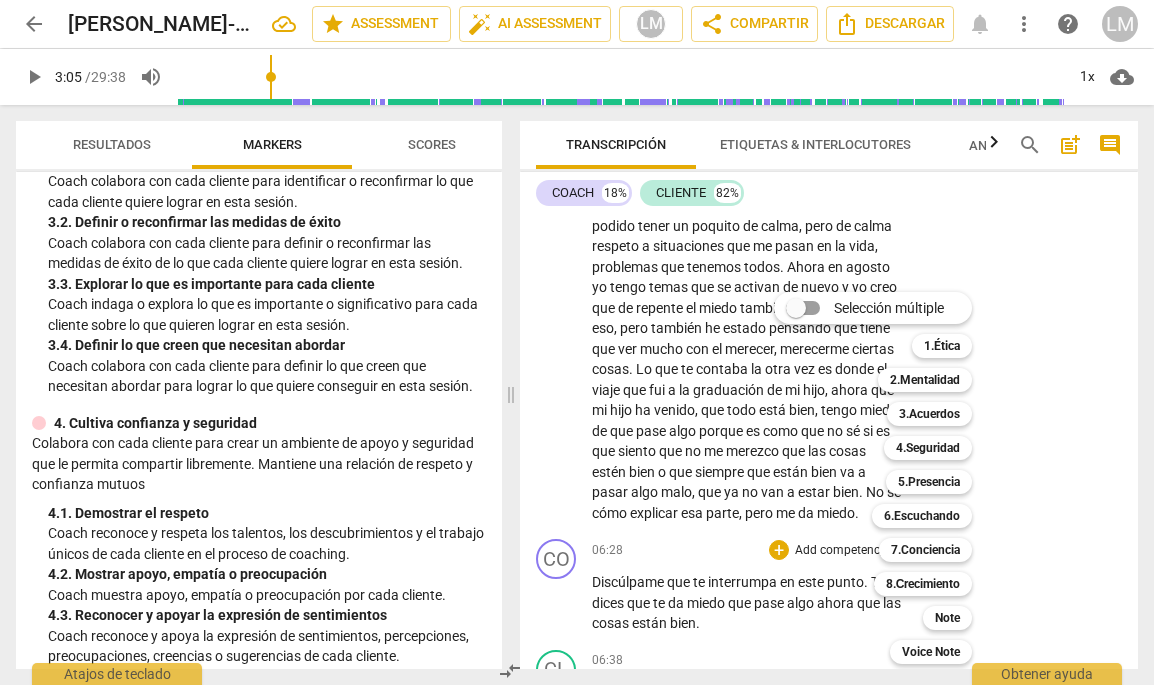 click on "Selección múltiple m 1.Ética 1 2.Mentalidad 2 3.Acuerdos 3 4.Seguridad 4 5.Presencia 5 6.Escuchando 6 7.Conciencia 7 8.Сrecimiento 8 Note 9 Voice Note 0" at bounding box center (888, 478) 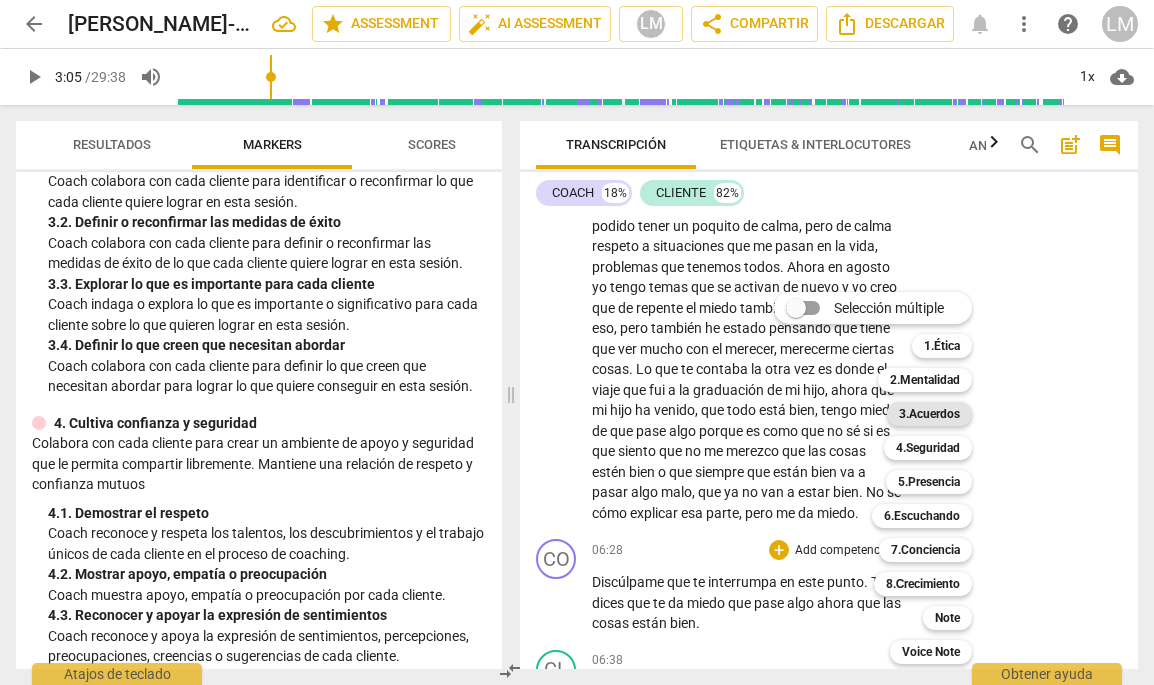 click on "3.Acuerdos" at bounding box center [929, 414] 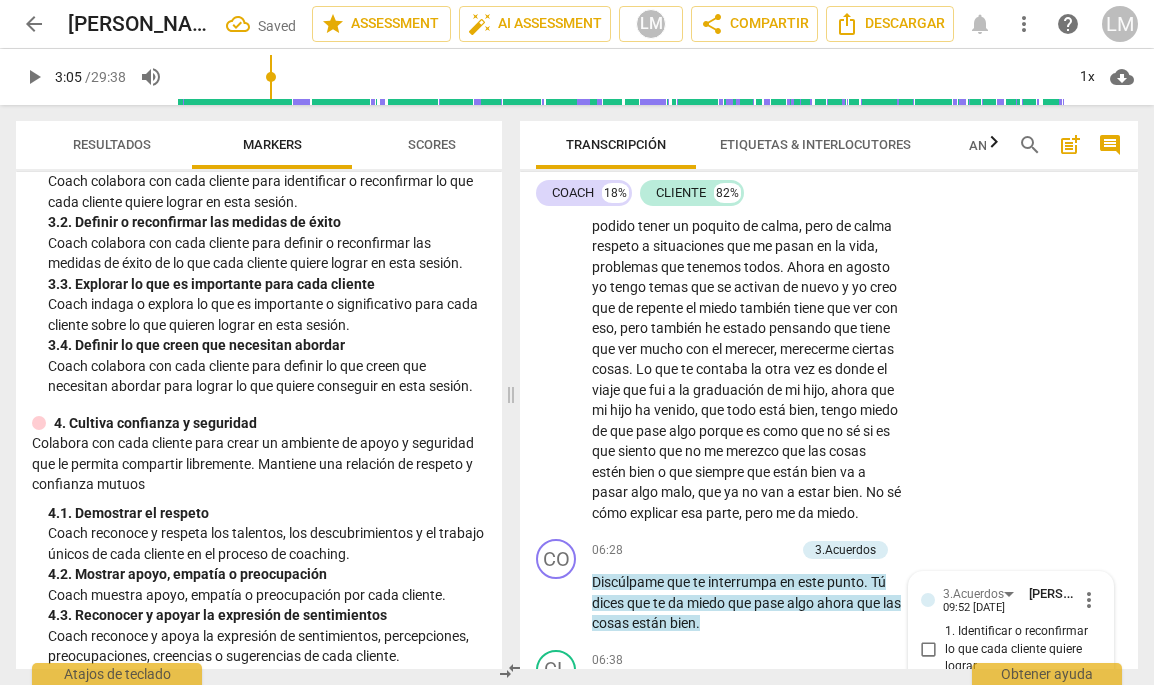 scroll, scrollTop: 1988, scrollLeft: 0, axis: vertical 